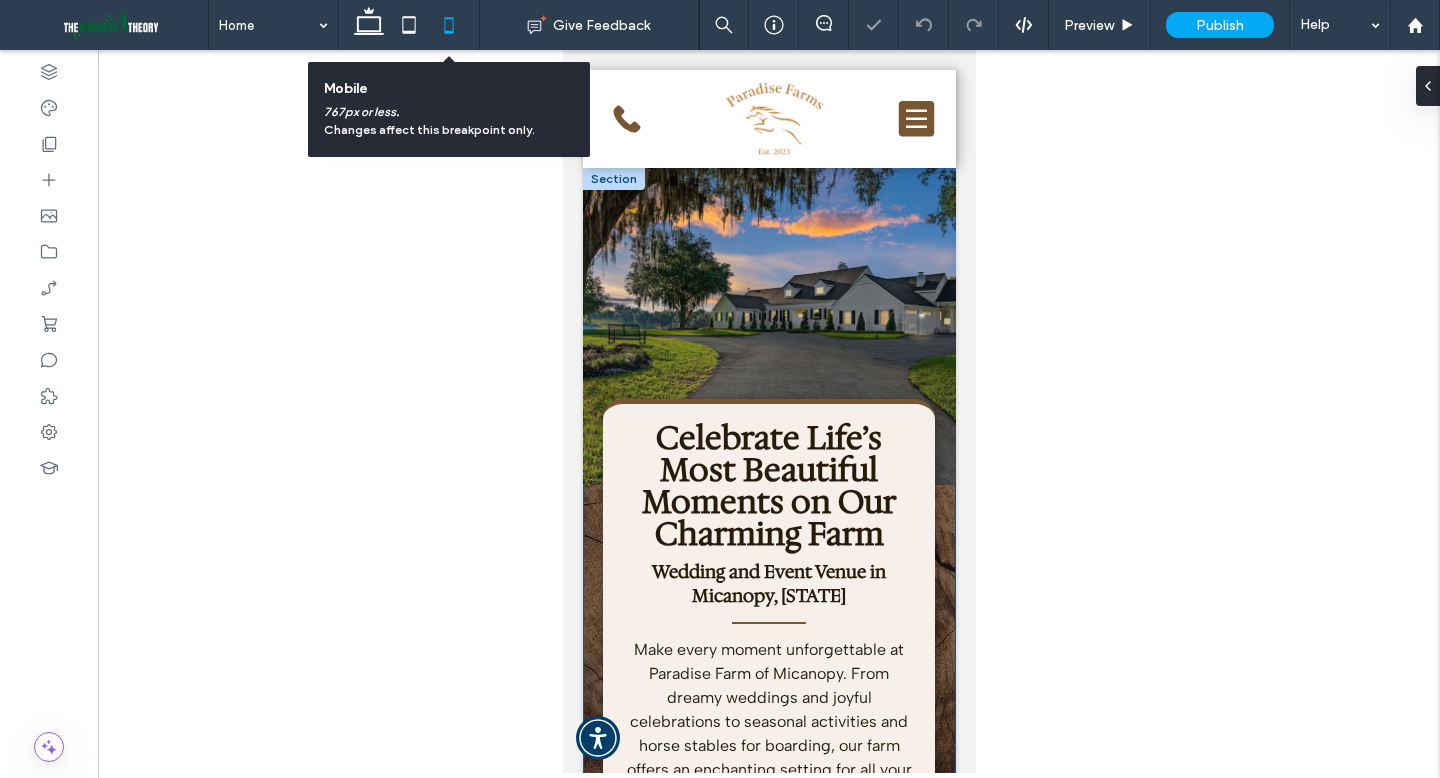 scroll, scrollTop: 0, scrollLeft: 0, axis: both 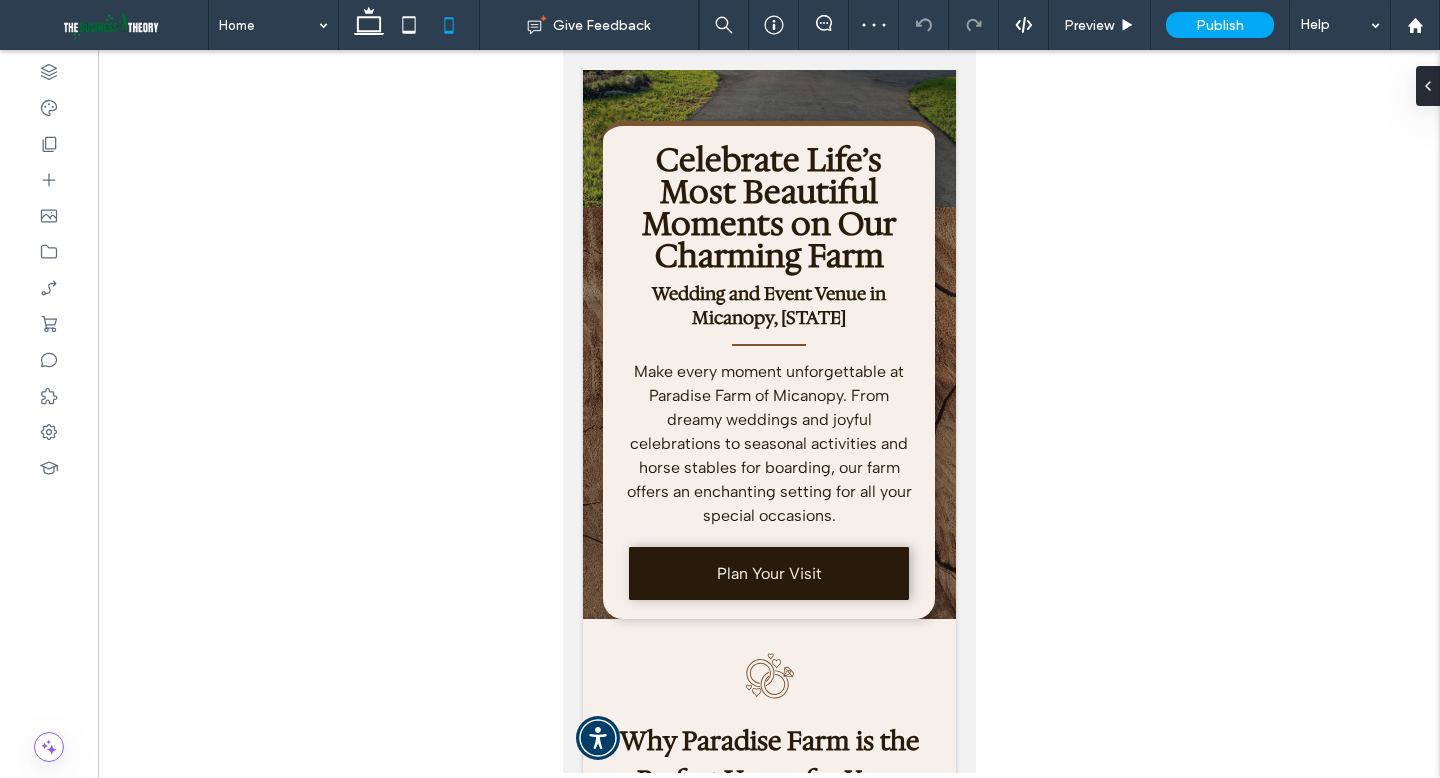 click on "Come explore the beauty of Paradise Farms. Book a tour and start planning your unforgettable celebration!
Section
About
Our Venue
Horse Boarding
Gallery
FAQs
Plan Your Visit
Section
Home
About
Our Venue
Weddings
Special Events
Outdoor Activities
Horse Boarding
Gallery
Testimonials
FAQs
Blog
Contact
Legal
Section" at bounding box center (768, 6517) 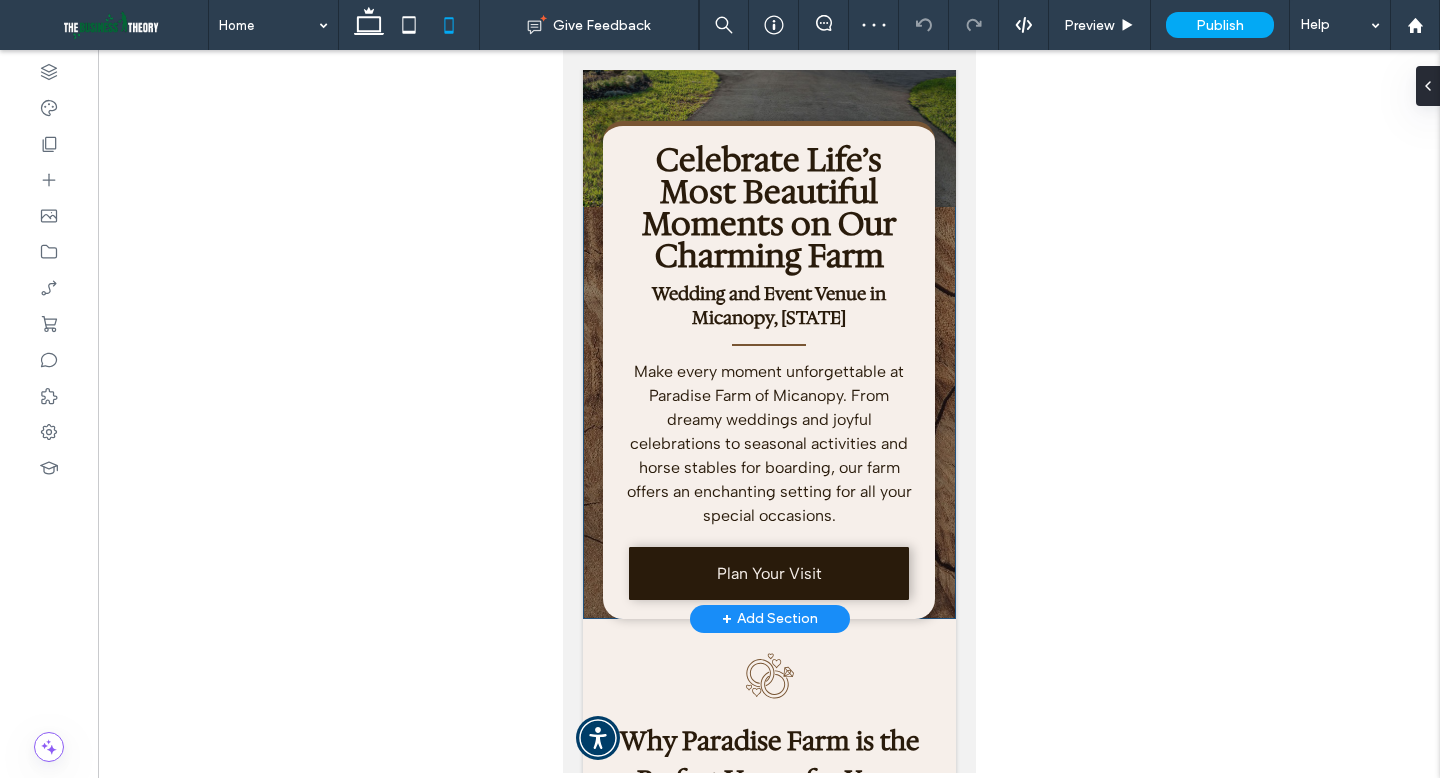 click on "Celebrate Life’s Most Beautiful Moments on Our Charming Farm
Wedding and Event Venue in Micanopy, [STATE]
Make every moment unforgettable at Paradise Farm of Micanopy. From dreamy weddings and joyful celebrations to seasonal activities and horse stables for boarding, our farm offers an enchanting setting for all your special occasions.
Plan Your Visit" at bounding box center (768, 254) 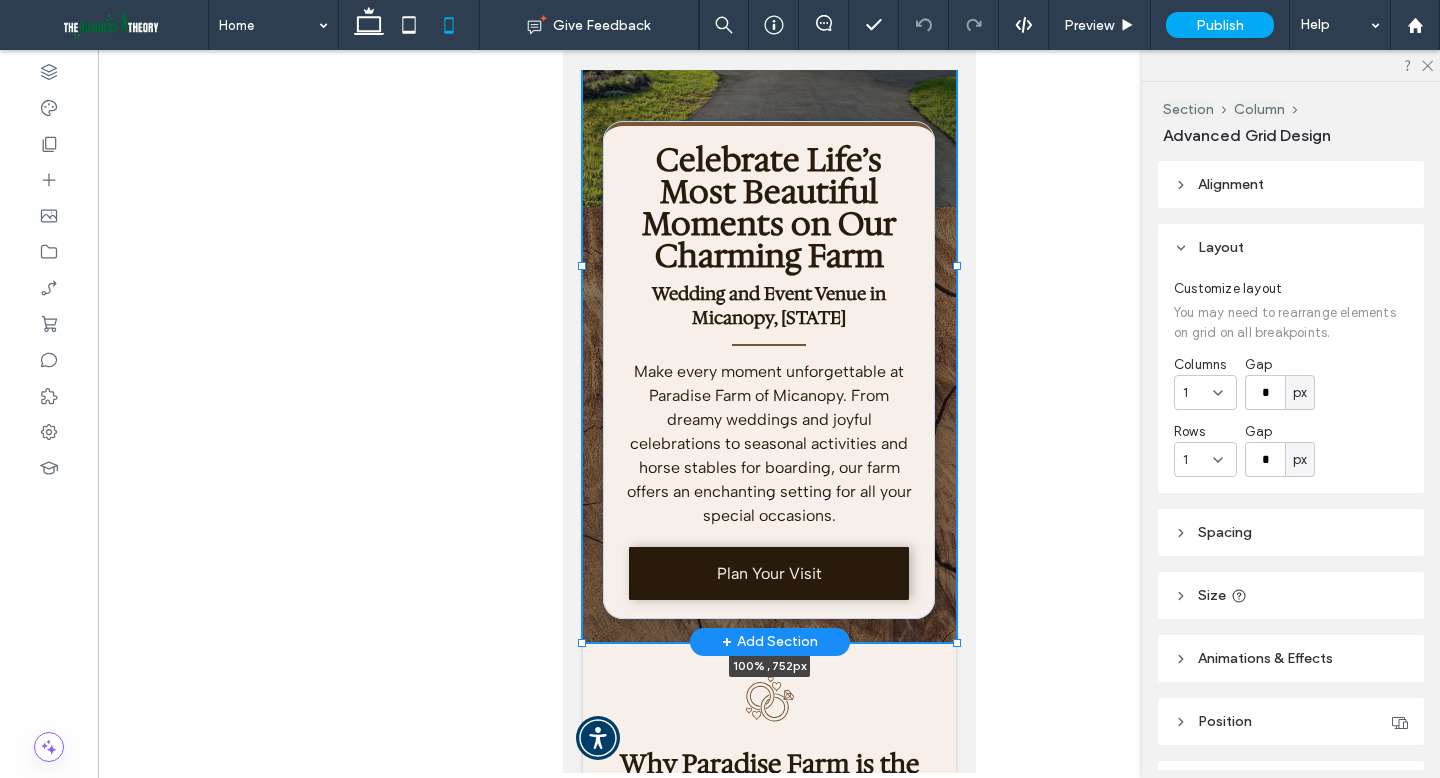 drag, startPoint x: 956, startPoint y: 622, endPoint x: 959, endPoint y: 643, distance: 21.213203 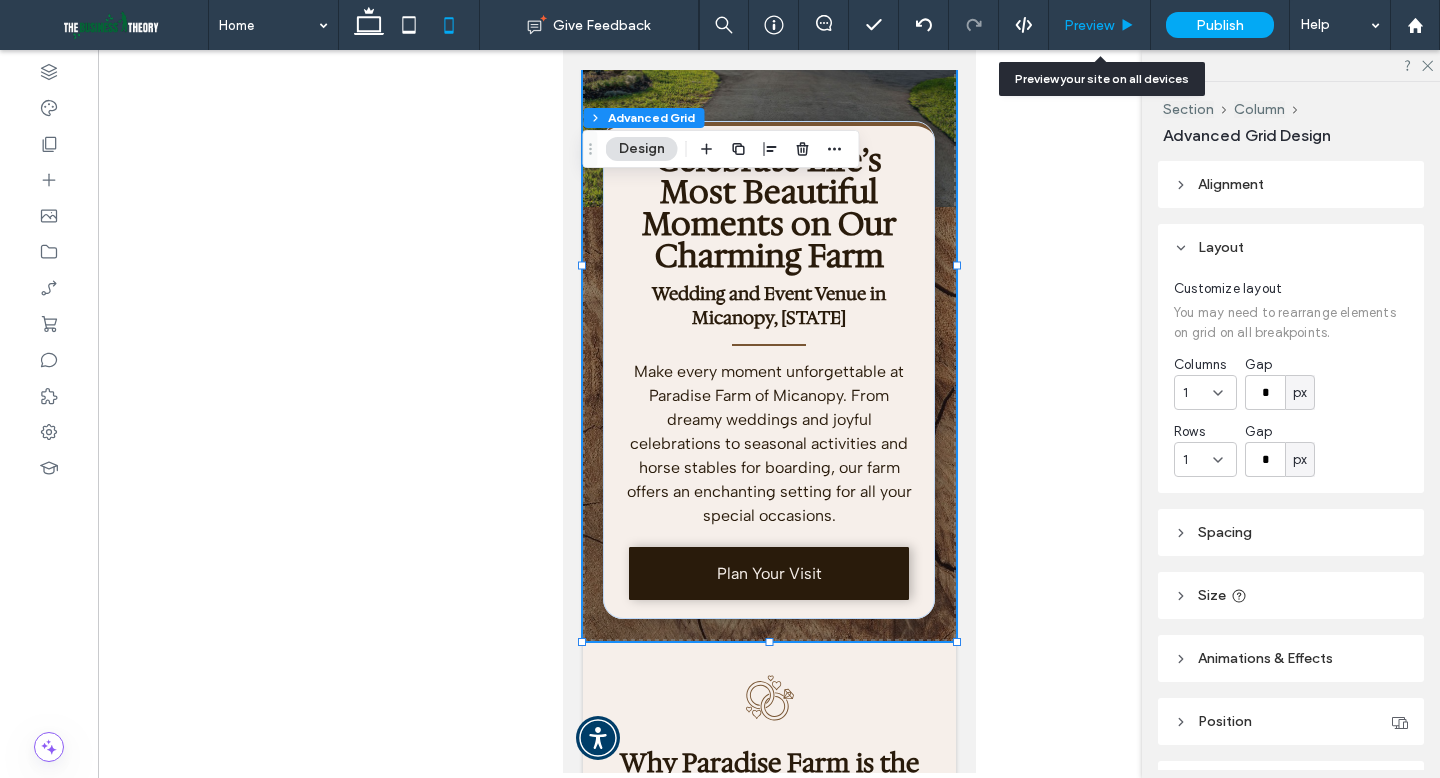 click on "Preview" at bounding box center (1089, 25) 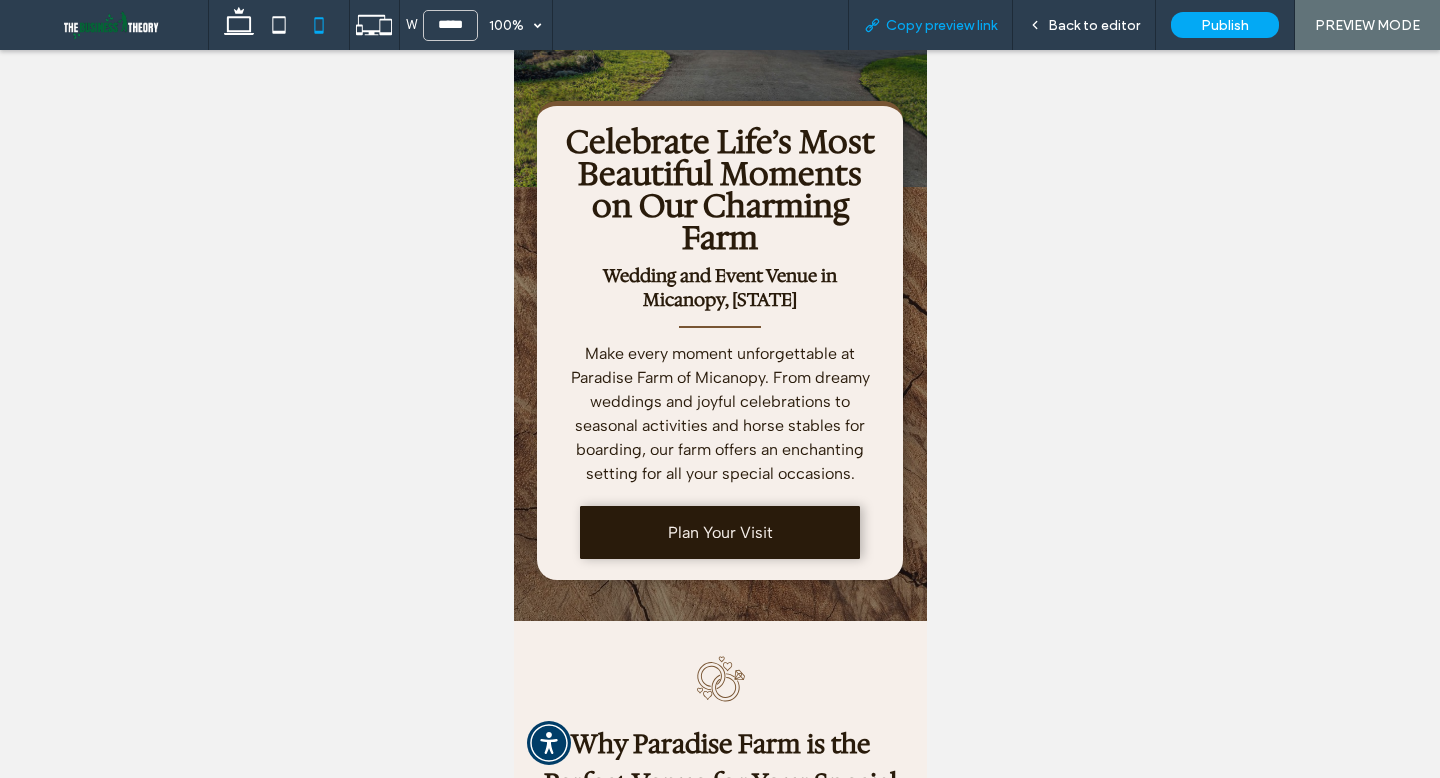click on "Copy preview link" at bounding box center [941, 25] 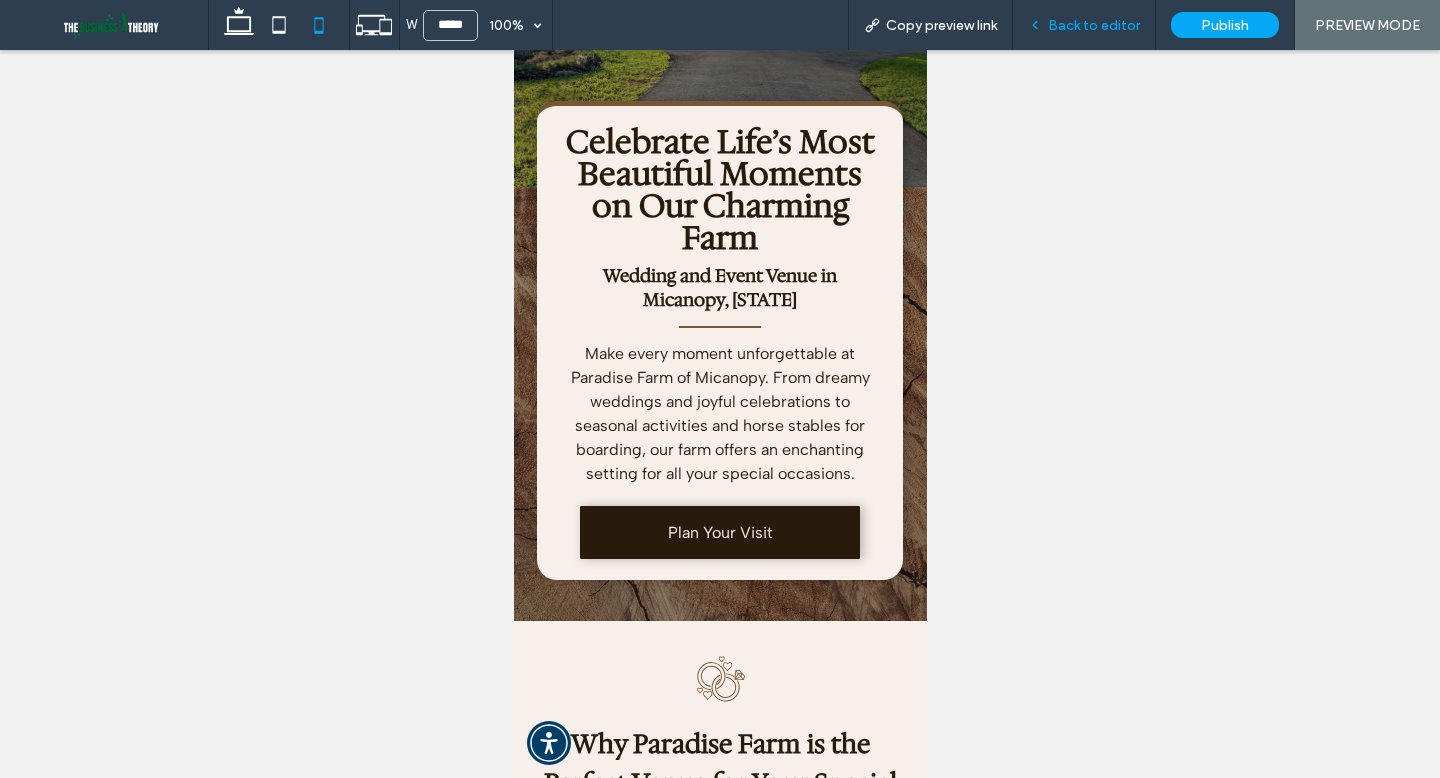 click on "Back to editor" at bounding box center [1084, 25] 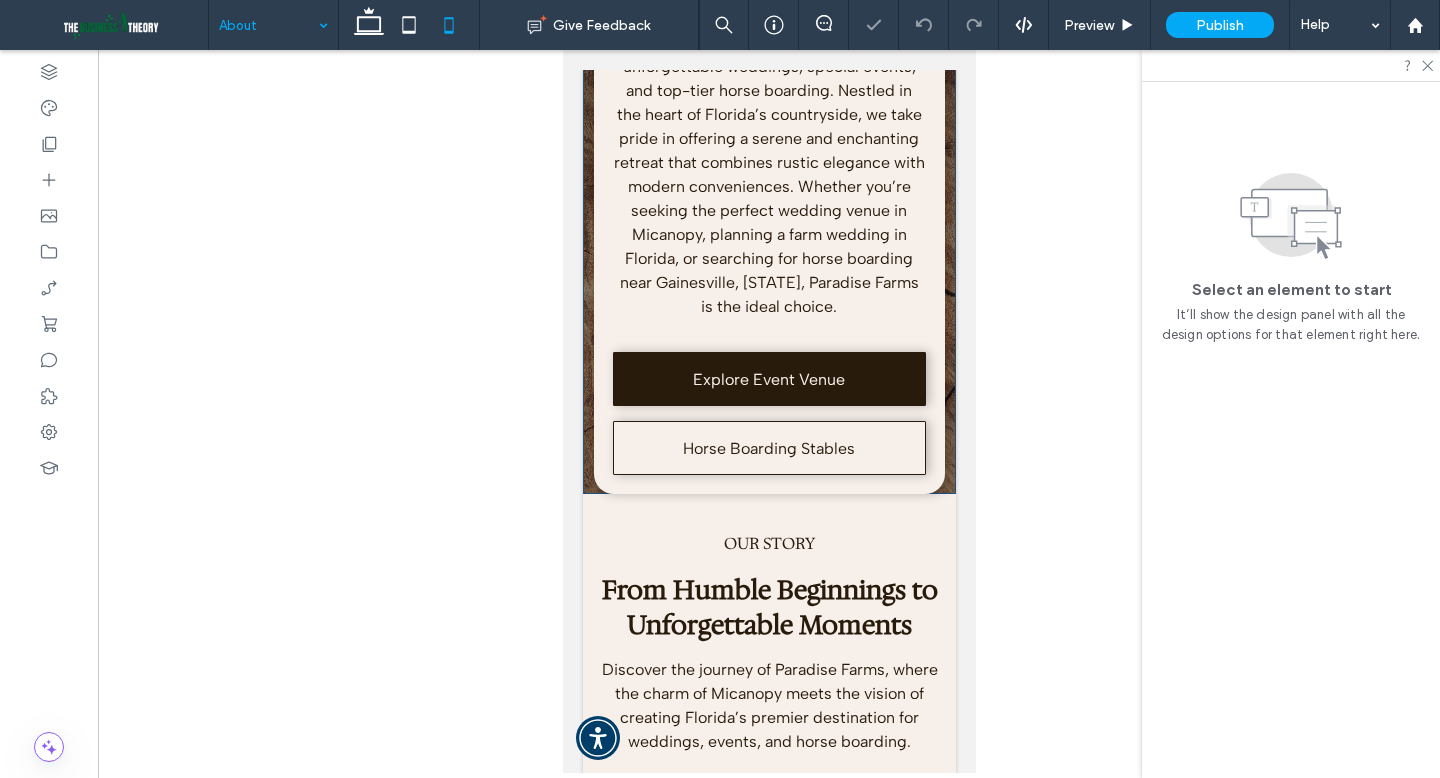scroll, scrollTop: 606, scrollLeft: 0, axis: vertical 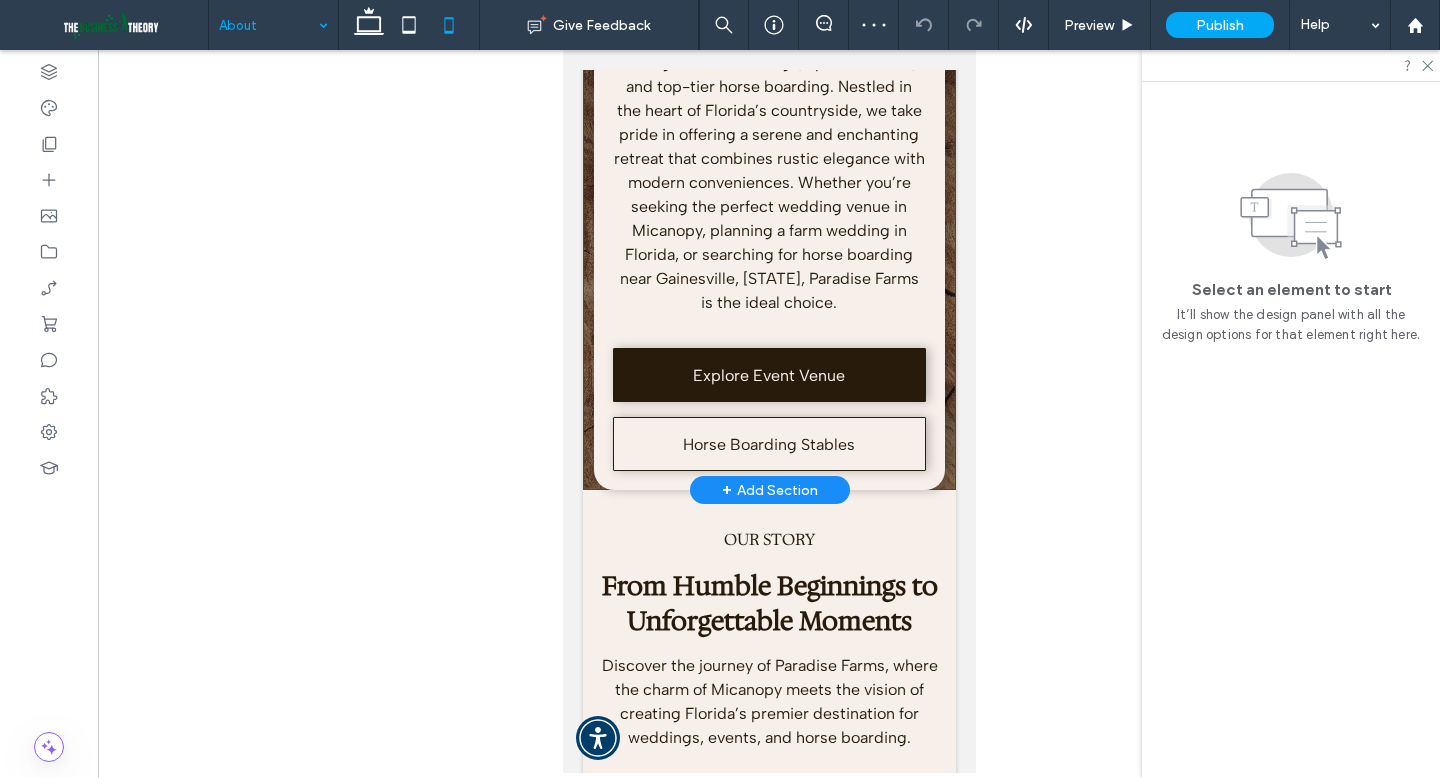 click on "About Us
Paradise Farms of Micanopy
Welcome to Paradise Farms of Micanopy, where picturesque landscapes meet exceptional service. Our farm is more than just a venue; it’s a destination for unforgettable weddings, special events, and top-tier horse boarding. Nestled in the heart of Florida’s countryside, we take pride in offering a serene and enchanting retreat that combines rustic elegance with modern conveniences. Whether you’re seeking the perfect wedding venue in Micanopy, planning a farm wedding in Florida, or searching for horse boarding near Gainesville, [STATE], Paradise Farms is the ideal choice.
Explore Event Venue
Horse Boarding Stables" at bounding box center (768, 26) 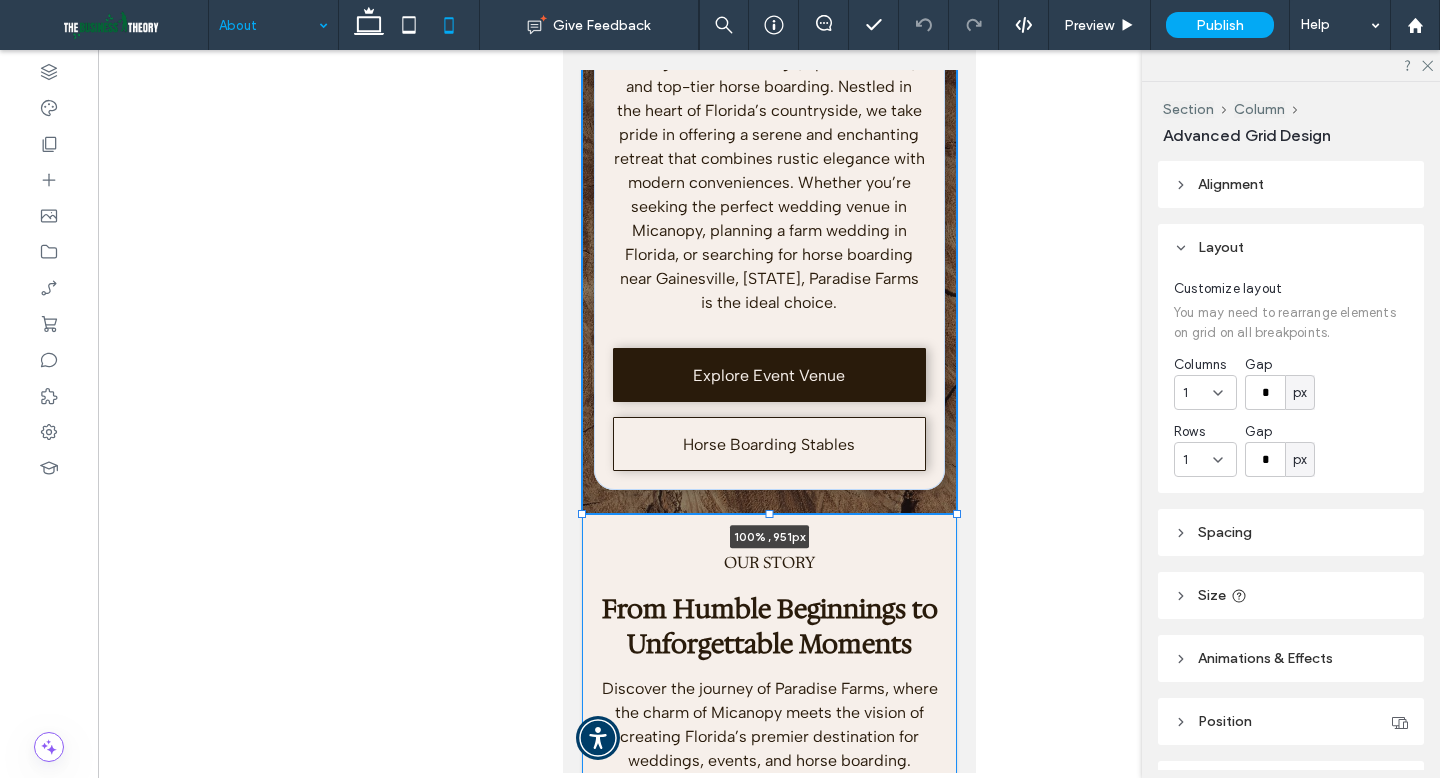 drag, startPoint x: 958, startPoint y: 490, endPoint x: 960, endPoint y: 513, distance: 23.086792 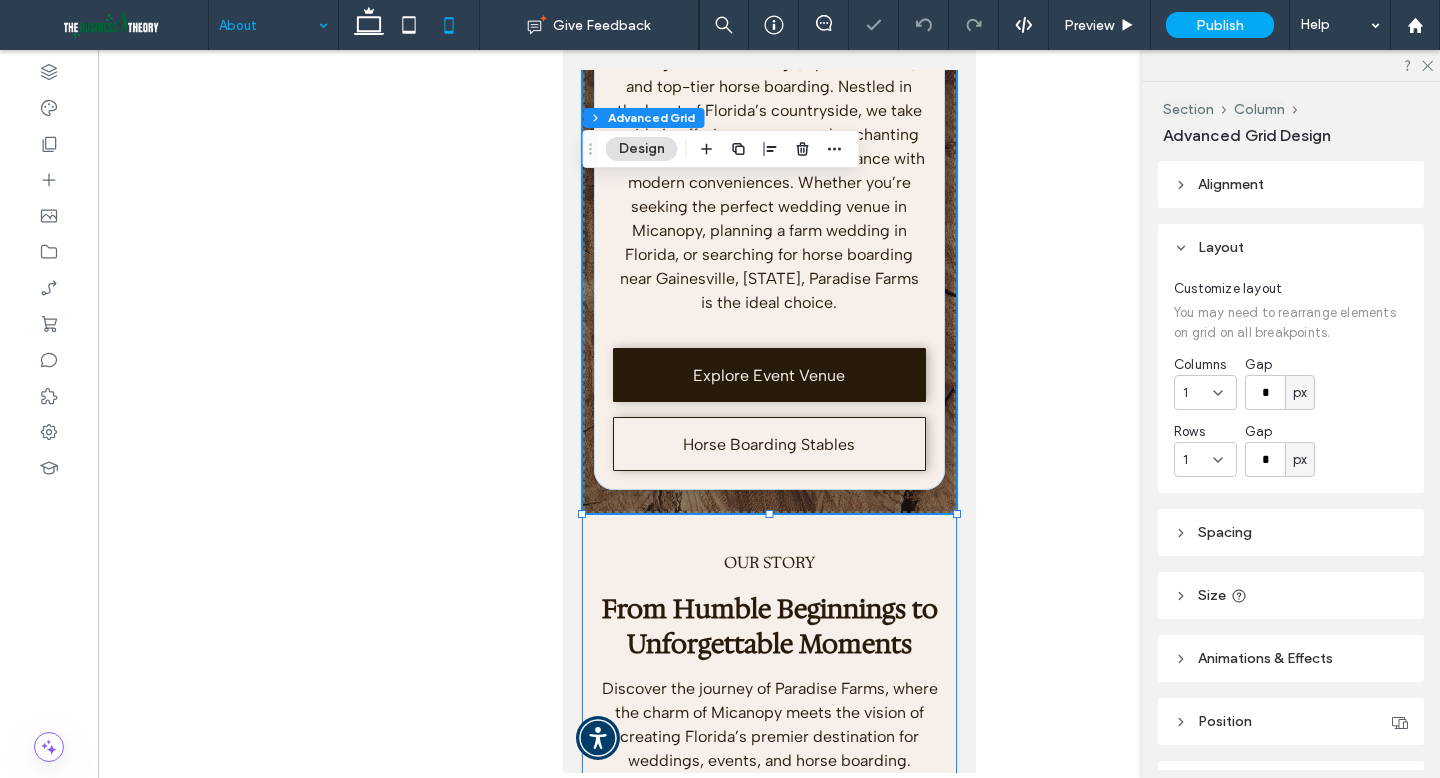 click on "Come explore the beauty of Paradise Farms. Book a tour and start planning your unforgettable celebration!
Section
About
Our Venue
Horse Boarding
Gallery
FAQs
Plan Your Visit
Section
Home
About
Our Venue
Weddings
Special Events
Outdoor Activities
Horse Boarding
Gallery
Testimonials
FAQs
Blog
Contact
Legal
Section" at bounding box center [768, 3933] 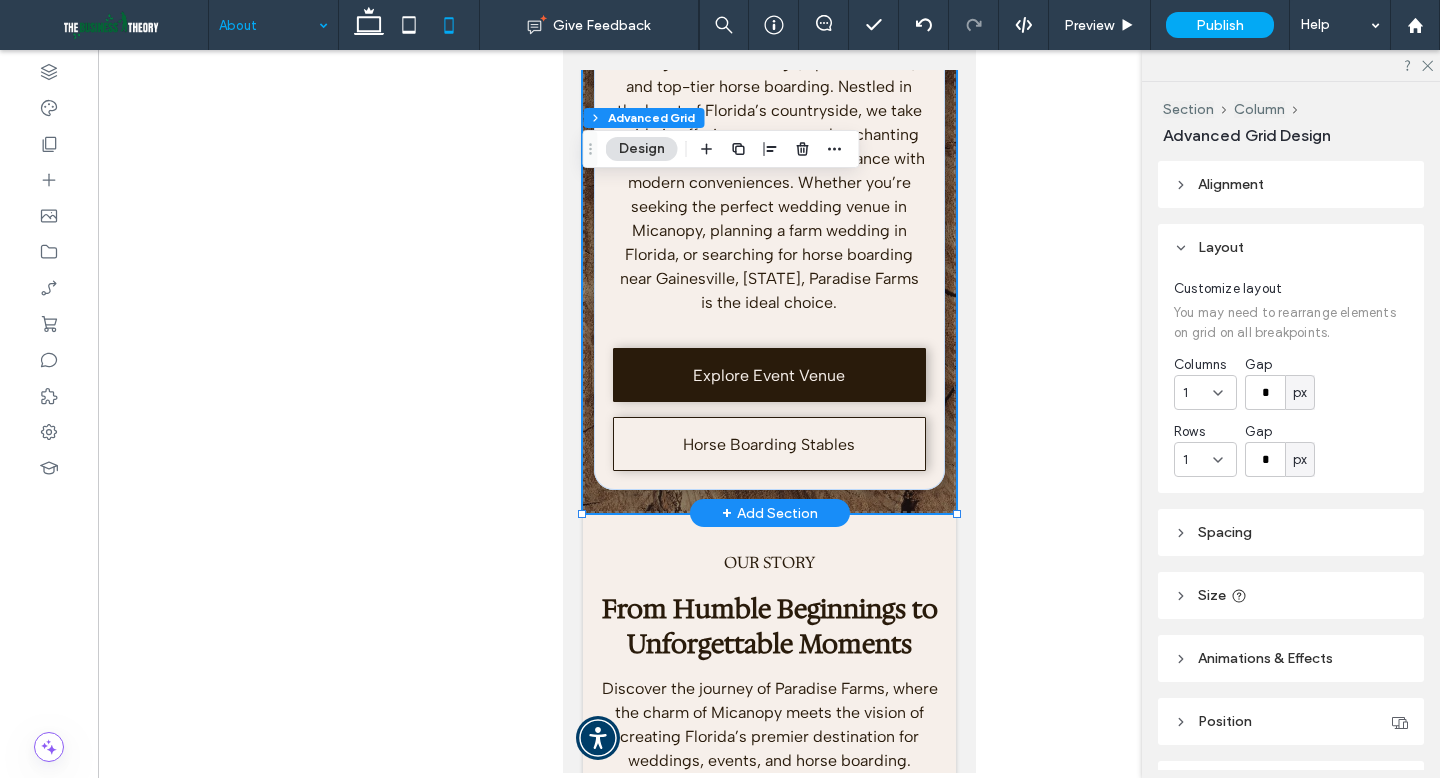 click on "About Us
Paradise Farms of Micanopy
Welcome to Paradise Farms of Micanopy, where picturesque landscapes meet exceptional service. Our farm is more than just a venue; it’s a destination for unforgettable weddings, special events, and top-tier horse boarding. Nestled in the heart of Florida’s countryside, we take pride in offering a serene and enchanting retreat that combines rustic elegance with modern conveniences. Whether you’re seeking the perfect wedding venue in Micanopy, planning a farm wedding in Florida, or searching for horse boarding near Gainesville, [STATE], Paradise Farms is the ideal choice.
Explore Event Venue
Horse Boarding Stables
100% , 951px" at bounding box center [768, 37] 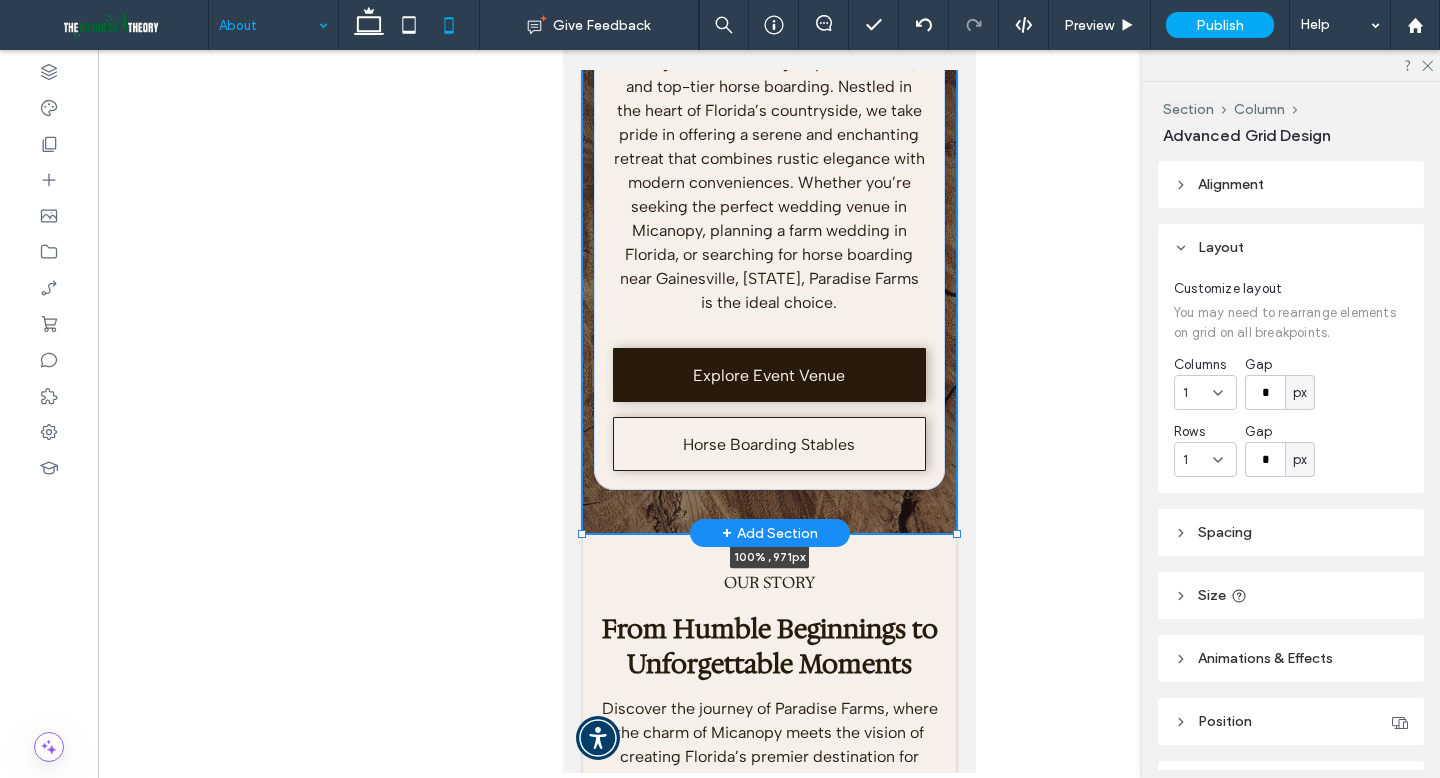 drag, startPoint x: 957, startPoint y: 511, endPoint x: 959, endPoint y: 530, distance: 19.104973 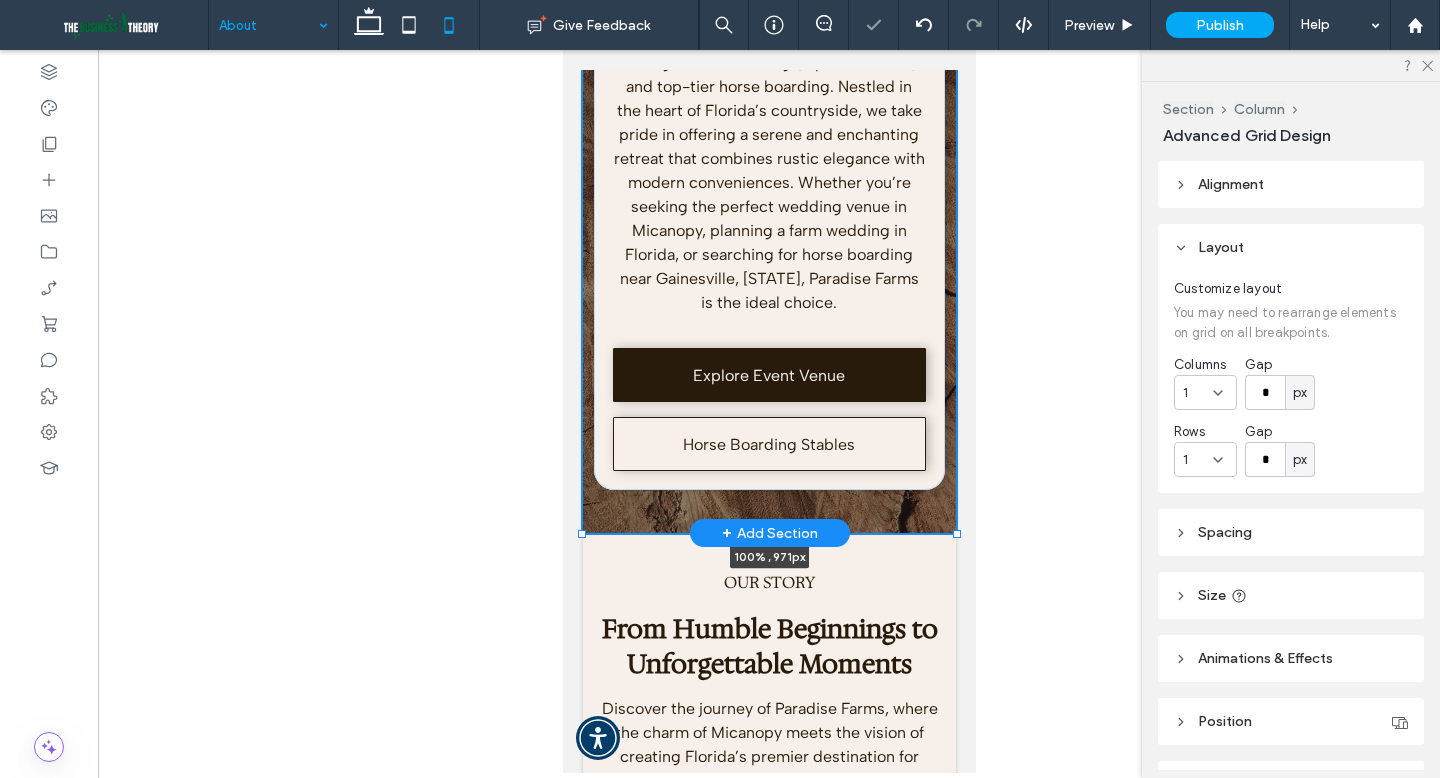 type on "***" 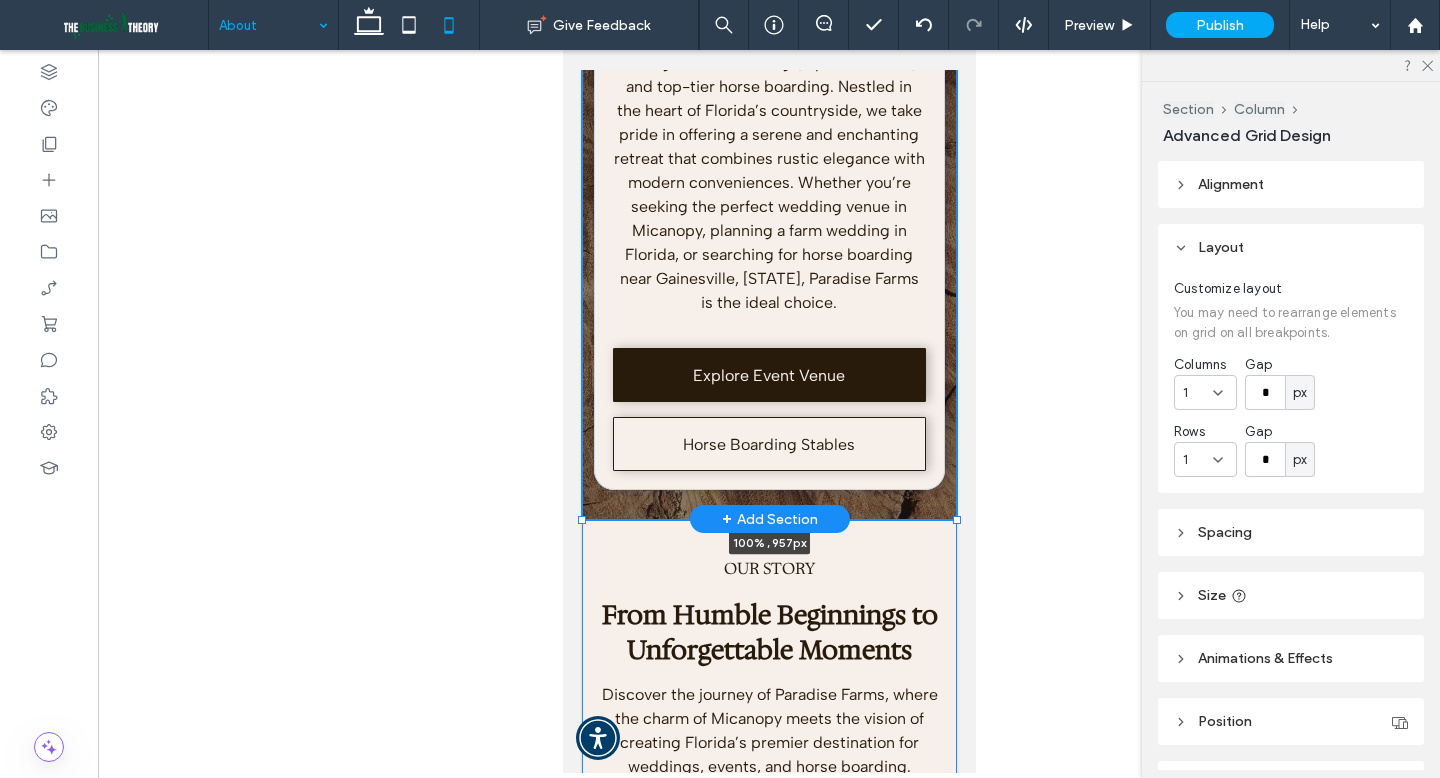 drag, startPoint x: 956, startPoint y: 531, endPoint x: 957, endPoint y: 519, distance: 12.0415945 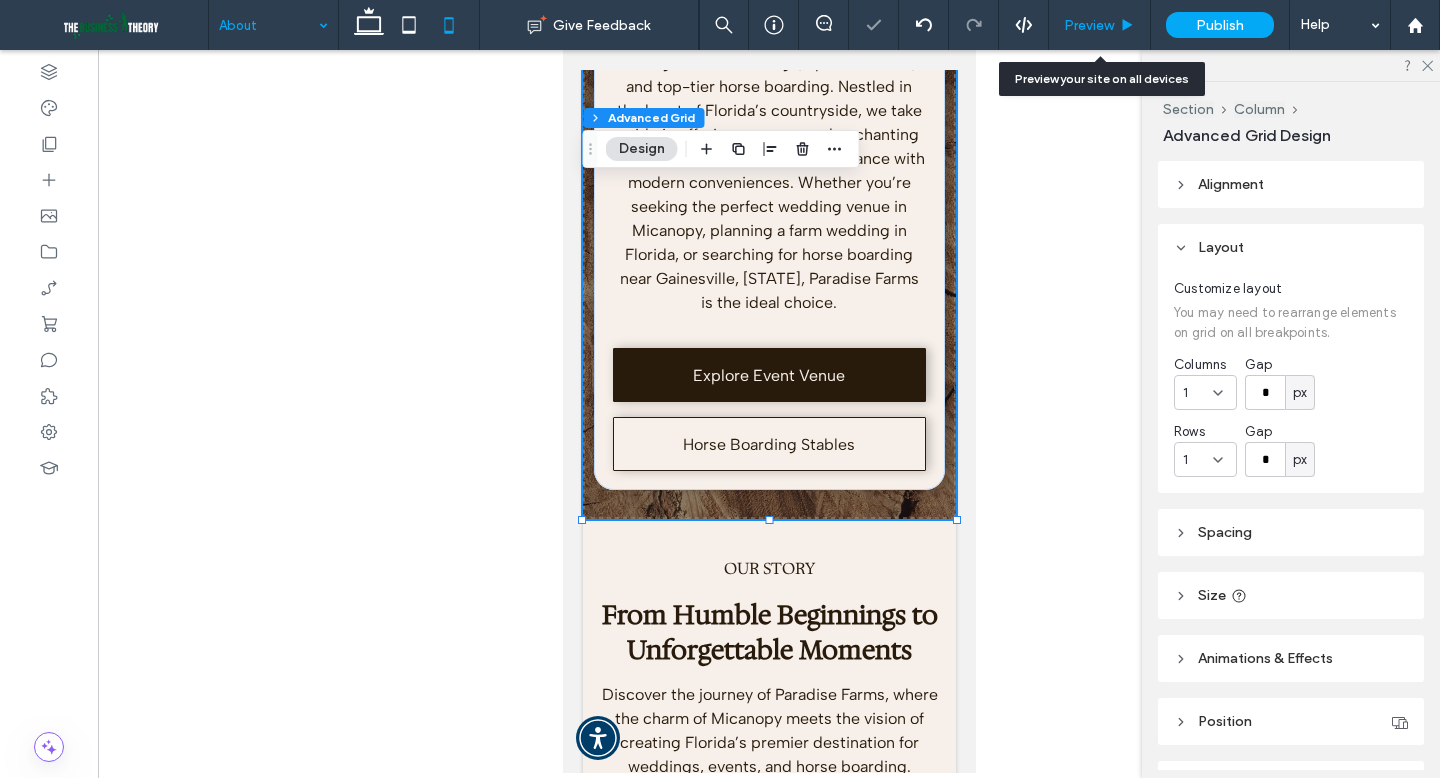 click on "Preview" at bounding box center [1099, 25] 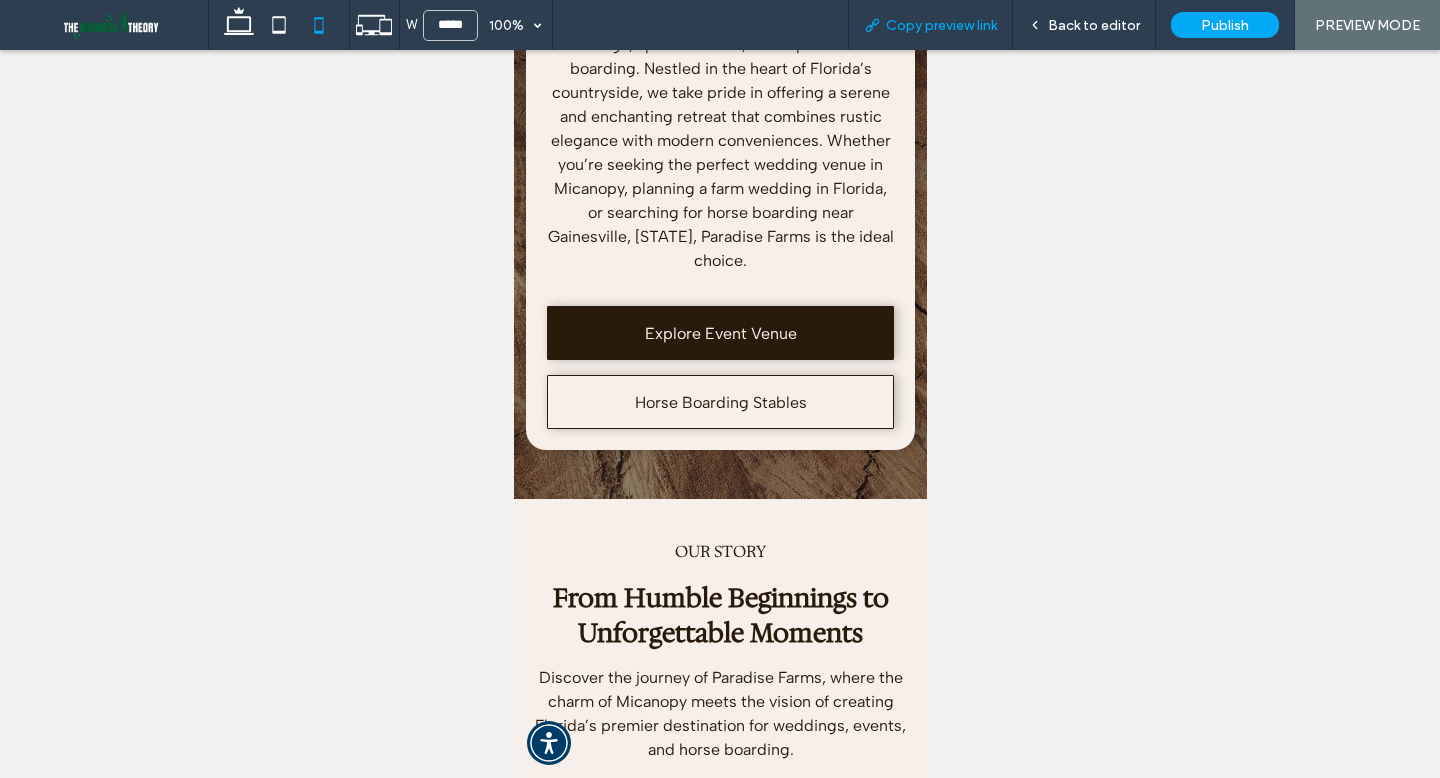 click on "Copy preview link" at bounding box center [941, 25] 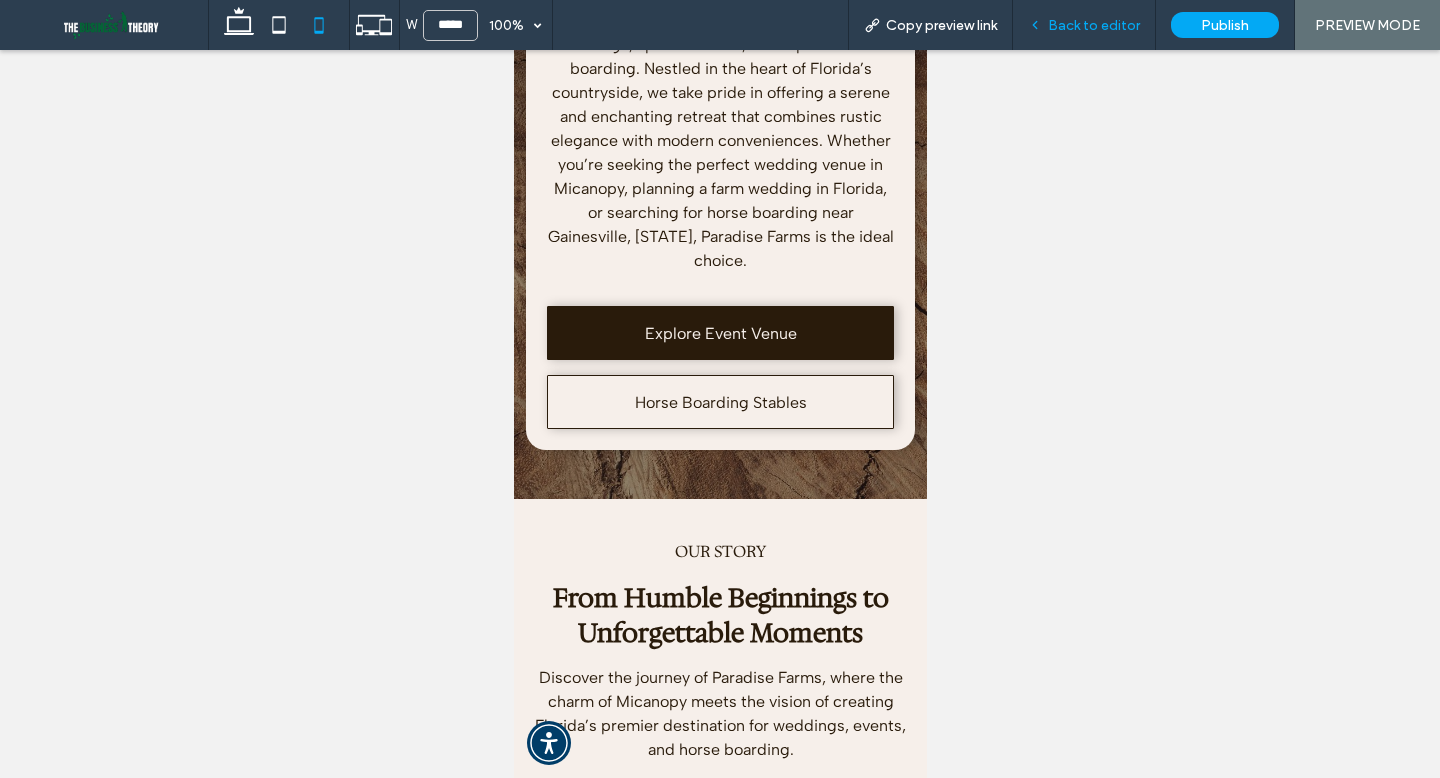 click on "Back to editor" at bounding box center (1094, 25) 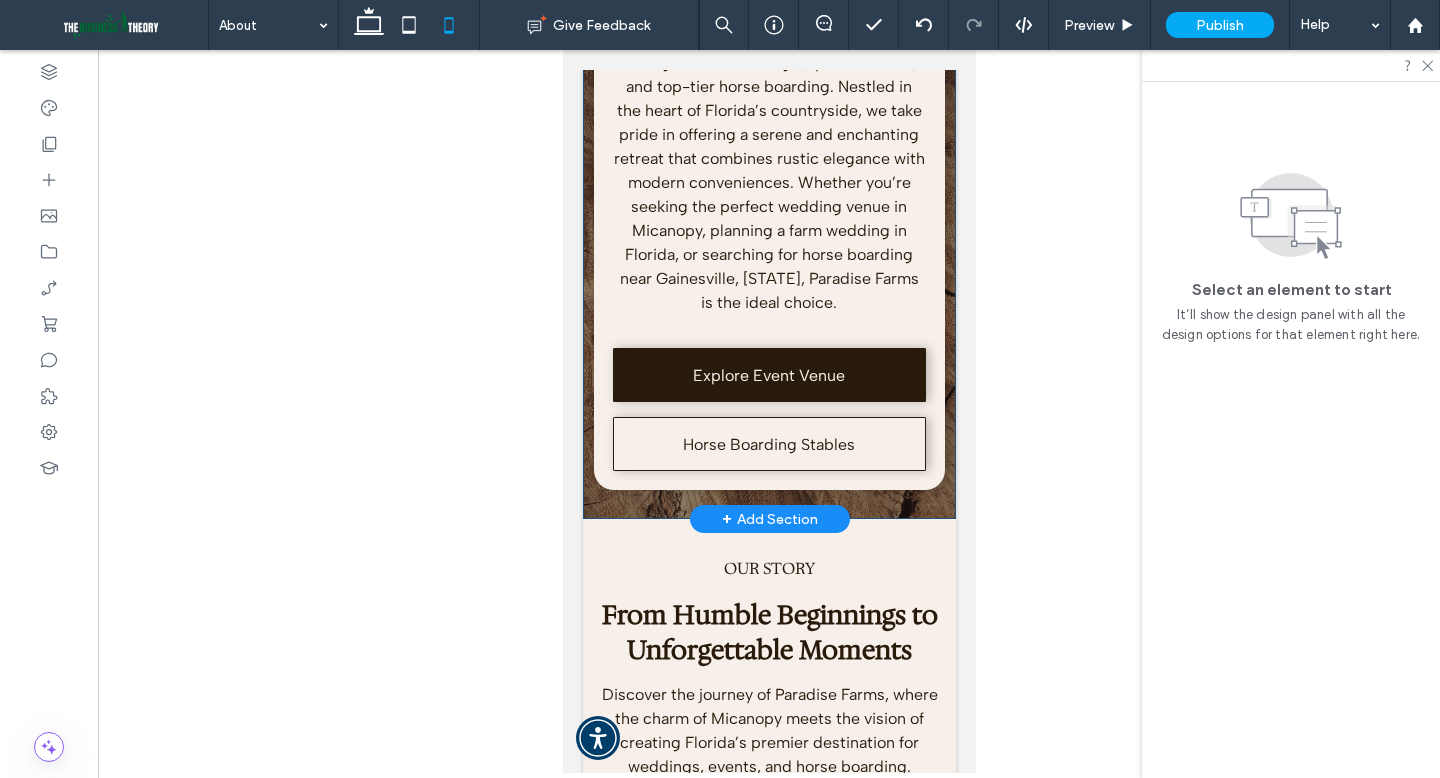 click on "About Us
Paradise Farms of Micanopy
Welcome to Paradise Farms of Micanopy, where picturesque landscapes meet exceptional service. Our farm is more than just a venue; it’s a destination for unforgettable weddings, special events, and top-tier horse boarding. Nestled in the heart of Florida’s countryside, we take pride in offering a serene and enchanting retreat that combines rustic elegance with modern conveniences. Whether you’re seeking the perfect wedding venue in Micanopy, planning a farm wedding in Florida, or searching for horse boarding near Gainesville, [STATE], Paradise Farms is the ideal choice.
Explore Event Venue
Horse Boarding Stables" at bounding box center (768, 40) 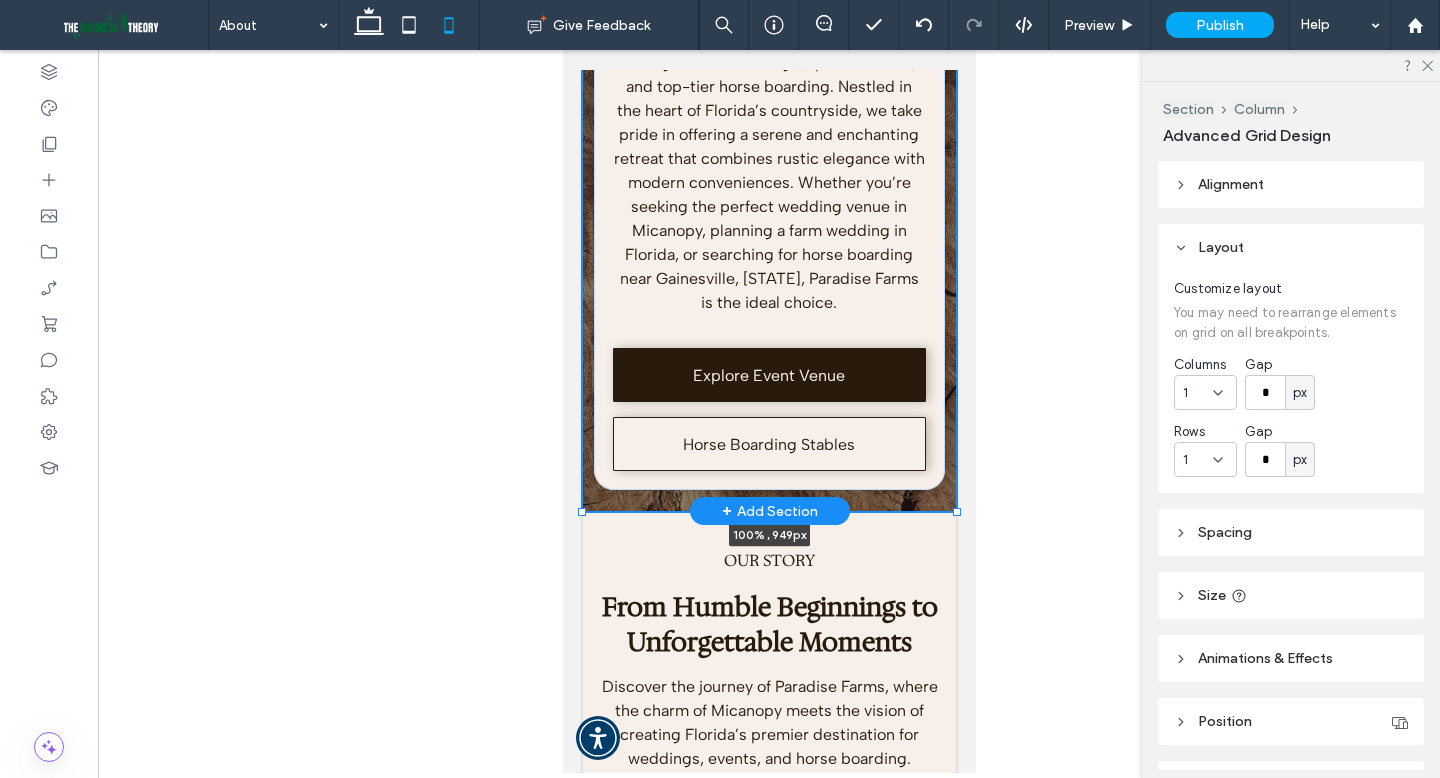 click at bounding box center (956, 511) 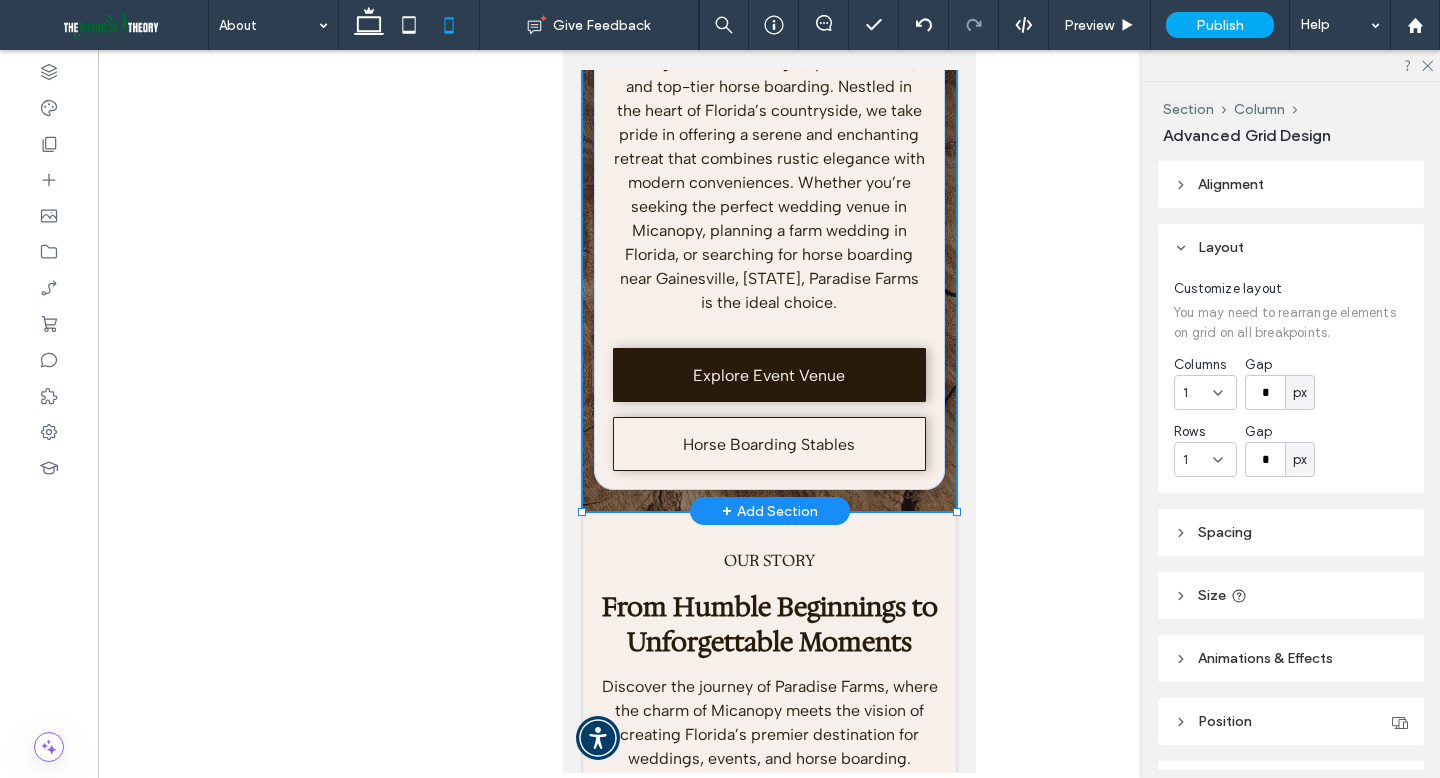 type on "***" 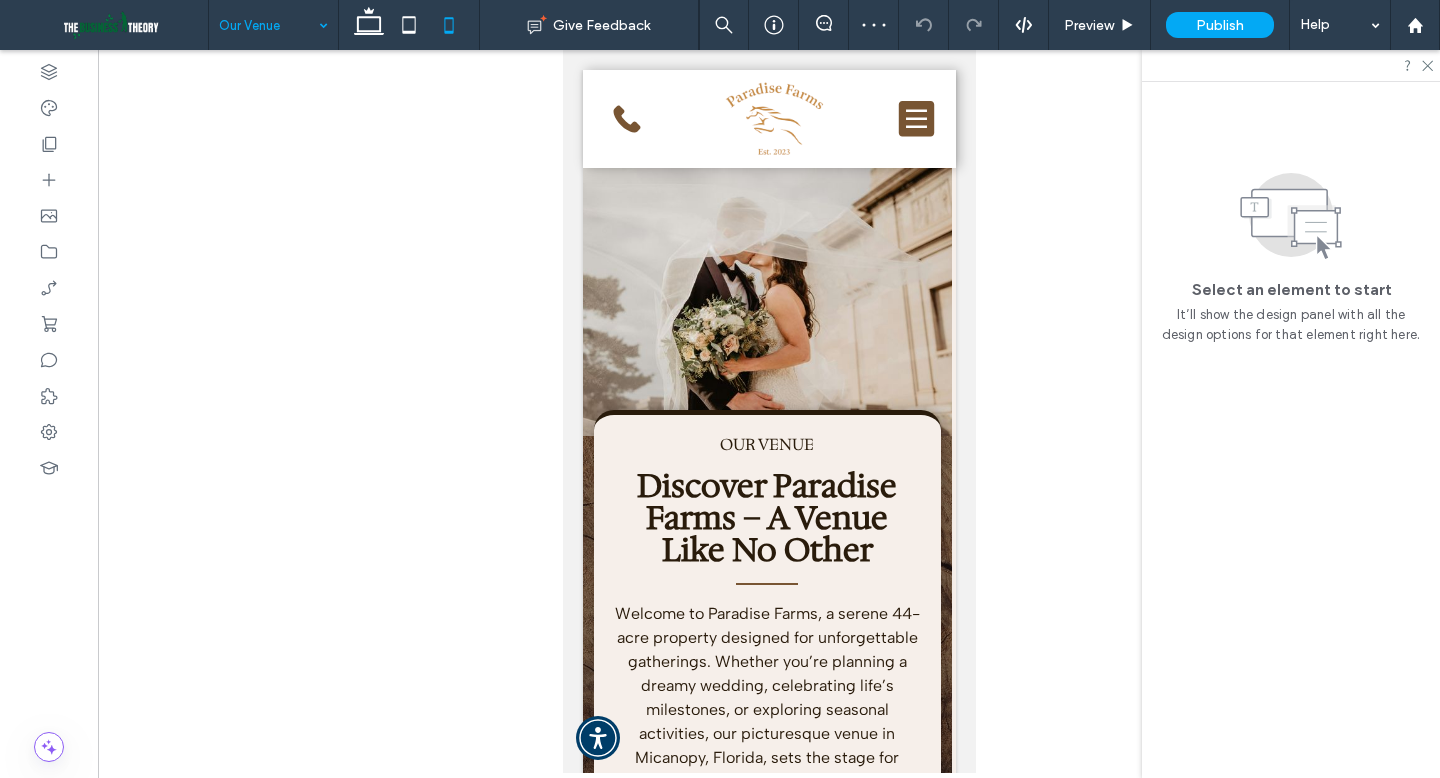 scroll, scrollTop: 563, scrollLeft: 0, axis: vertical 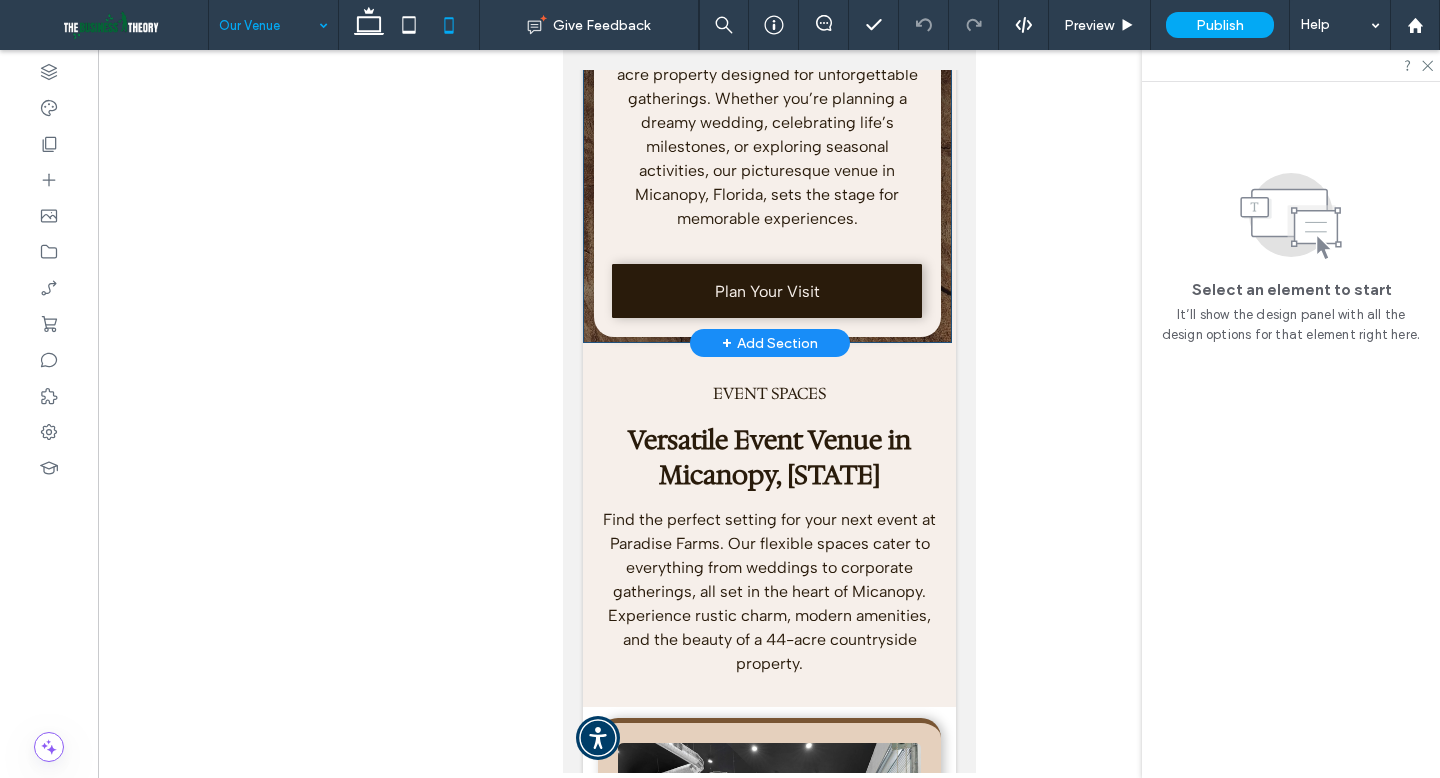 click on "OUR VENUE
Discover Paradise Farms – A Venue Like No Other
Welcome to Paradise Farms, a serene 44-acre property designed for unforgettable gatherings. Whether you’re planning a dreamy wedding, celebrating life’s milestones, or exploring seasonal activities, our picturesque venue in Micanopy, Florida, sets the stage for memorable experiences.
Plan Your Visit" at bounding box center [766, -26] 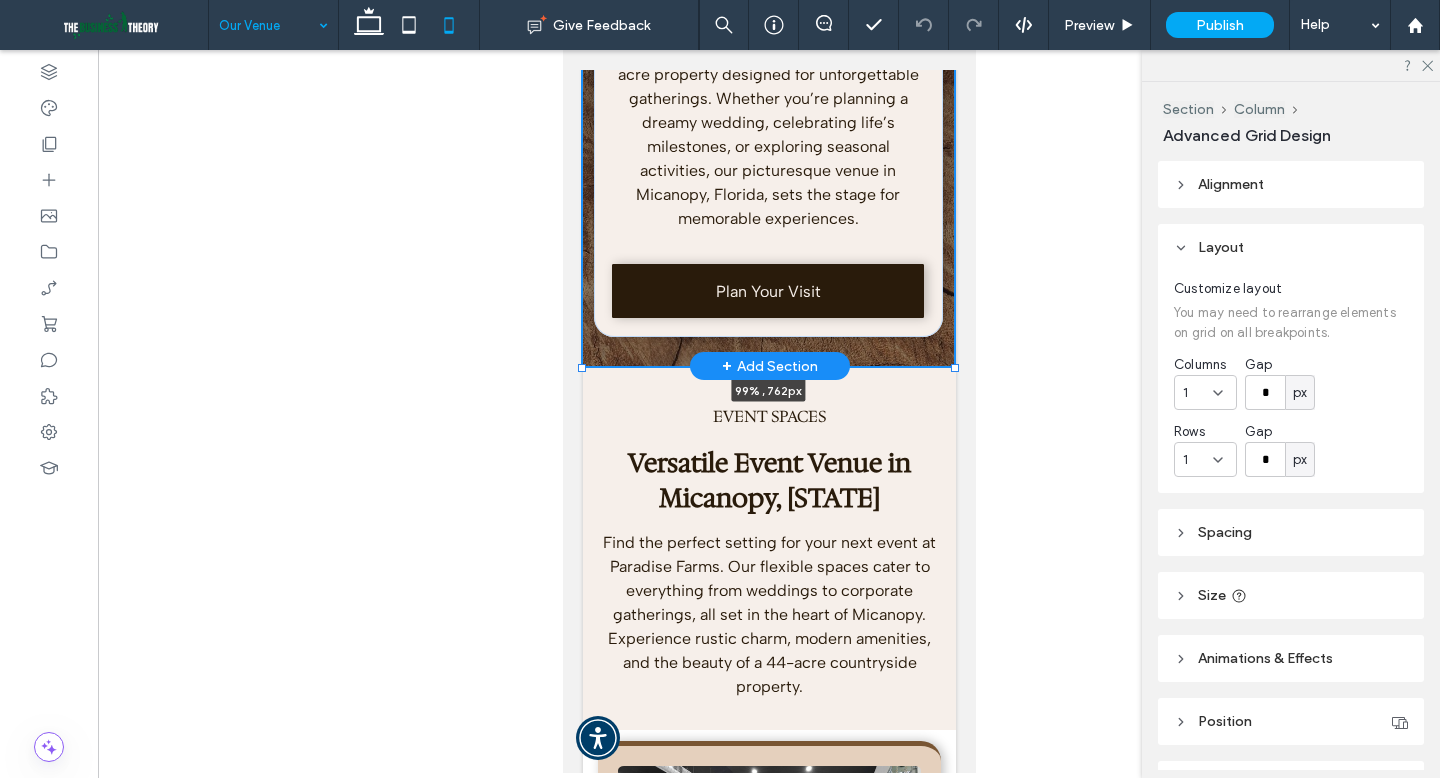 drag, startPoint x: 951, startPoint y: 346, endPoint x: 953, endPoint y: 368, distance: 22.090721 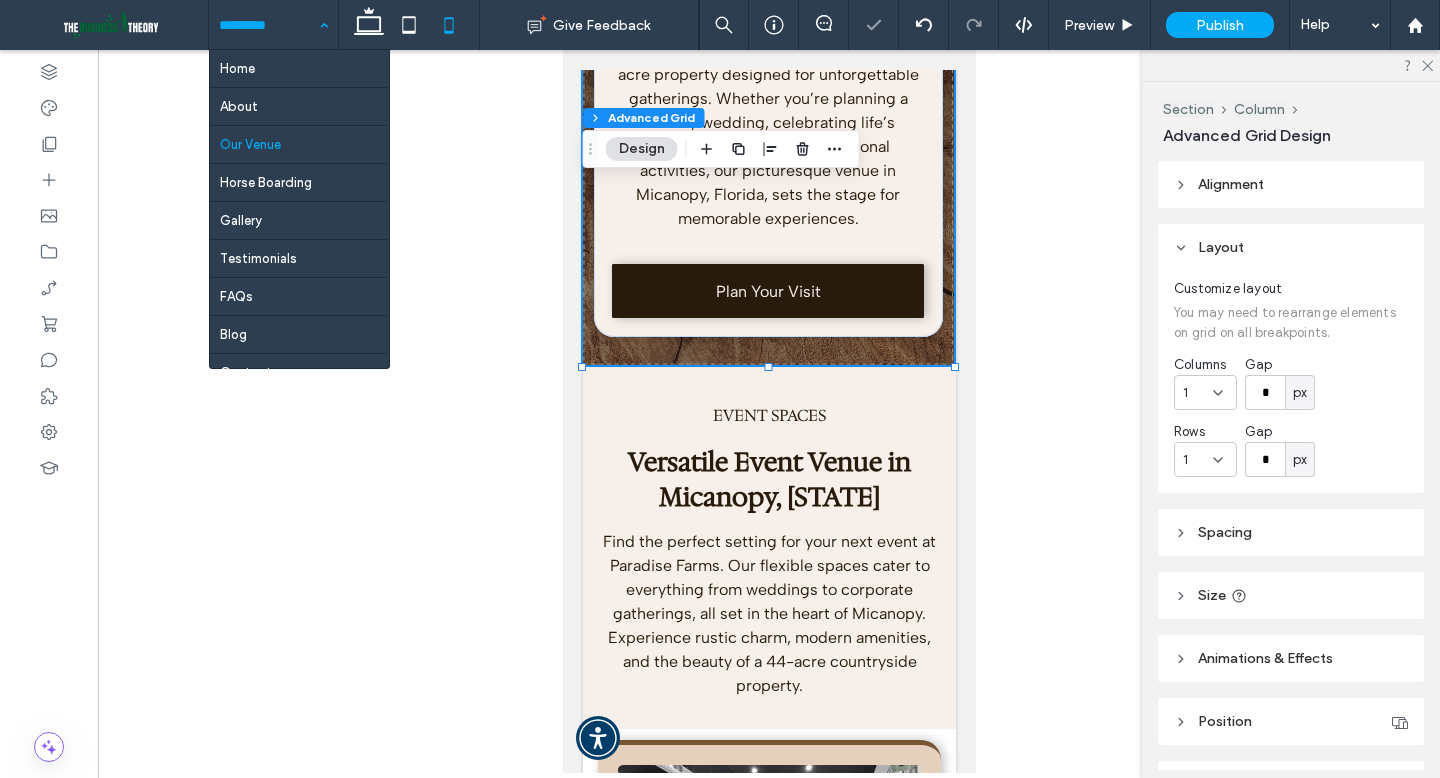 click at bounding box center [268, 25] 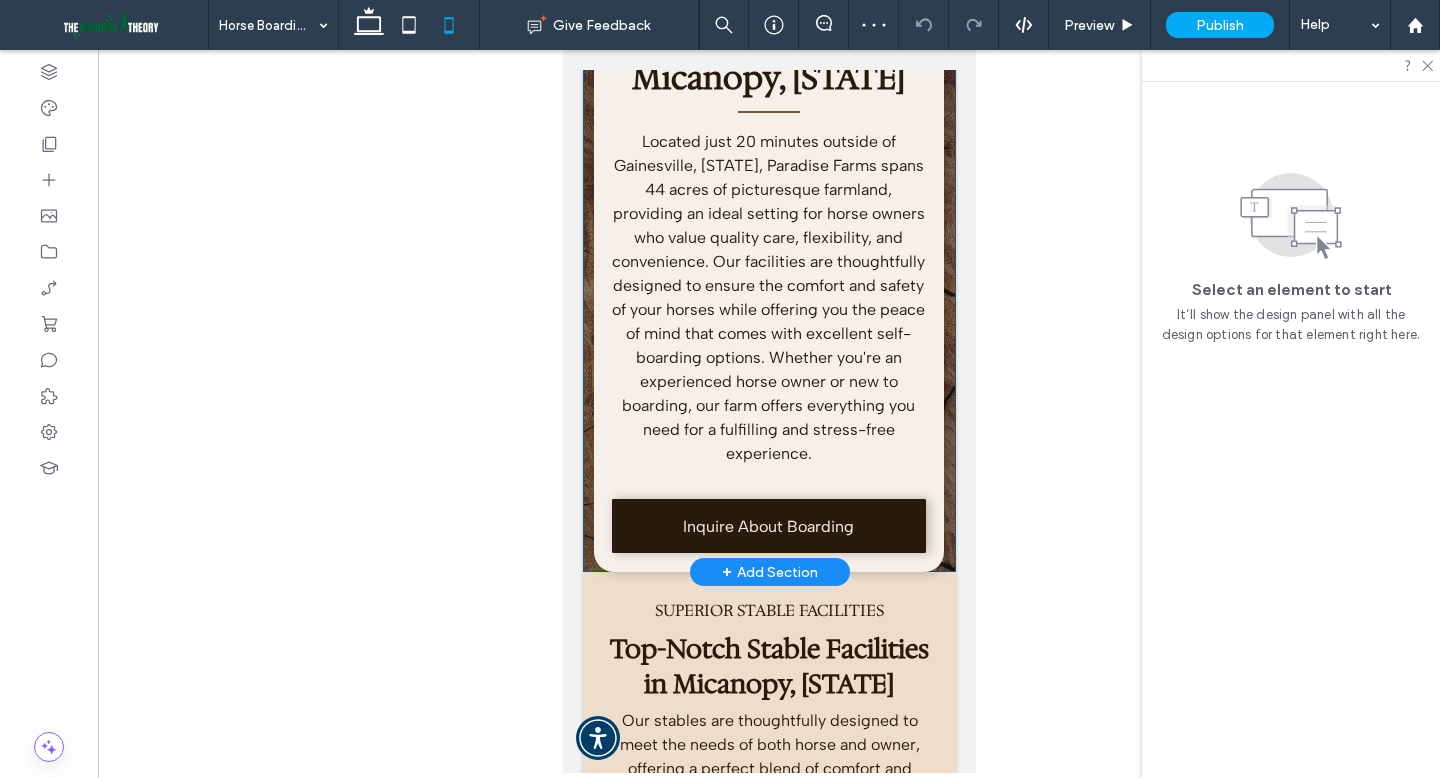 scroll, scrollTop: 463, scrollLeft: 0, axis: vertical 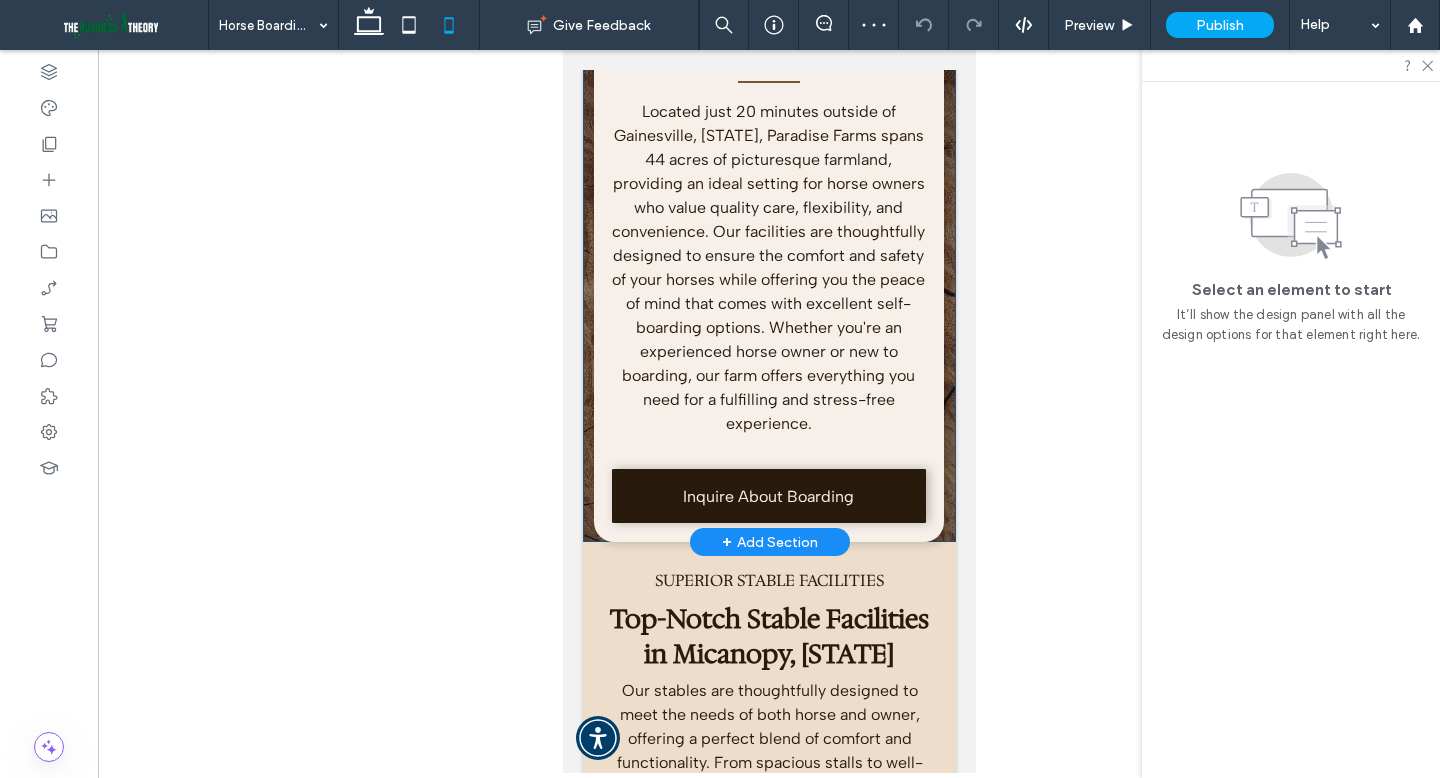 click on "HORSE BOARDING
Self Boarding in Micanopy, [STATE]
Located just 20 minutes outside of Gainesville, [STATE], Paradise Farms spans 44 acres of picturesque farmland, providing an ideal setting for horse owners who value quality care, flexibility, and convenience. Our facilities are thoughtfully designed to ensure the comfort and safety of your horses while offering you the peace of mind that comes with excellent self-boarding options. Whether you're an experienced horse owner or new to boarding, our farm offers everything you need for a fulfilling and stress-free experience.
Inquire About Boarding" at bounding box center (768, 123) 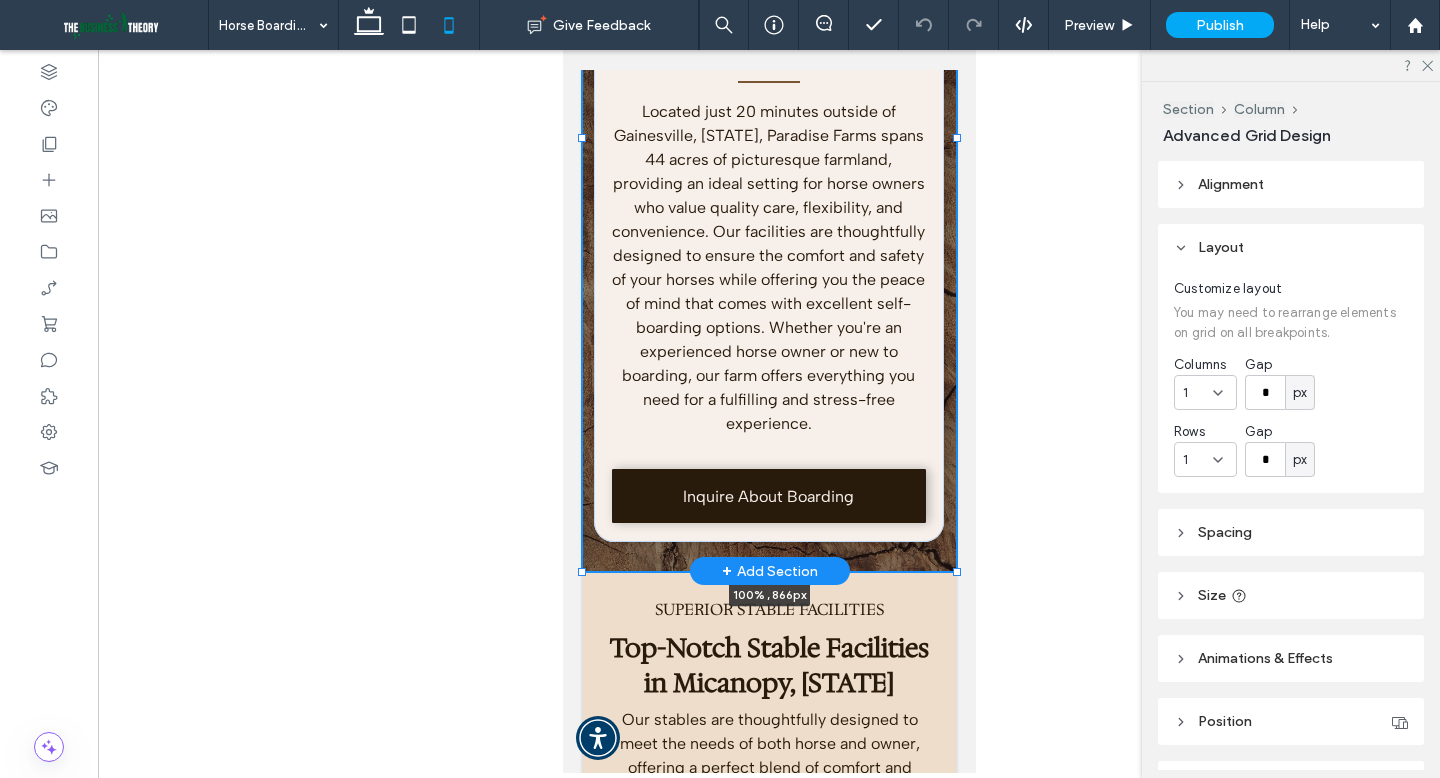 drag, startPoint x: 951, startPoint y: 539, endPoint x: 953, endPoint y: 564, distance: 25.079872 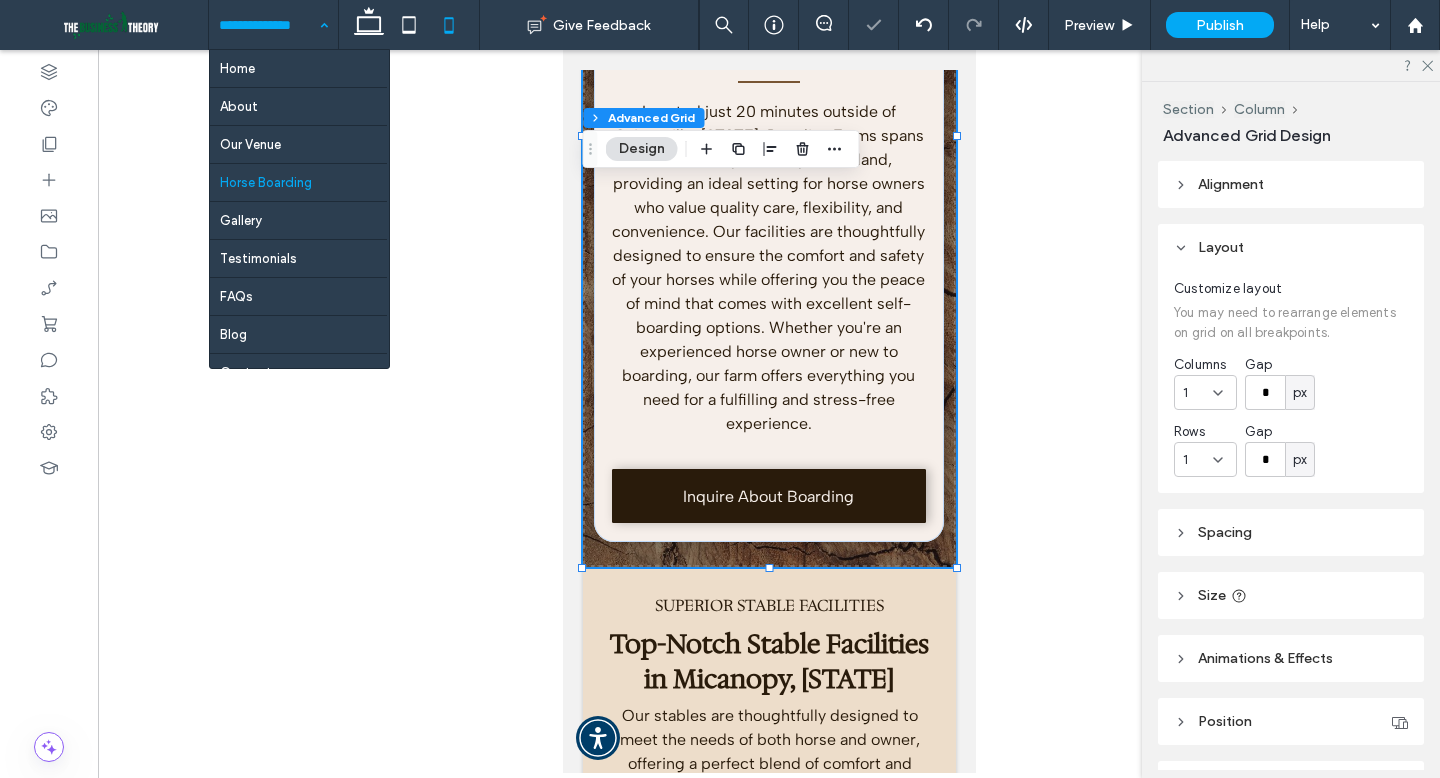 click at bounding box center [268, 25] 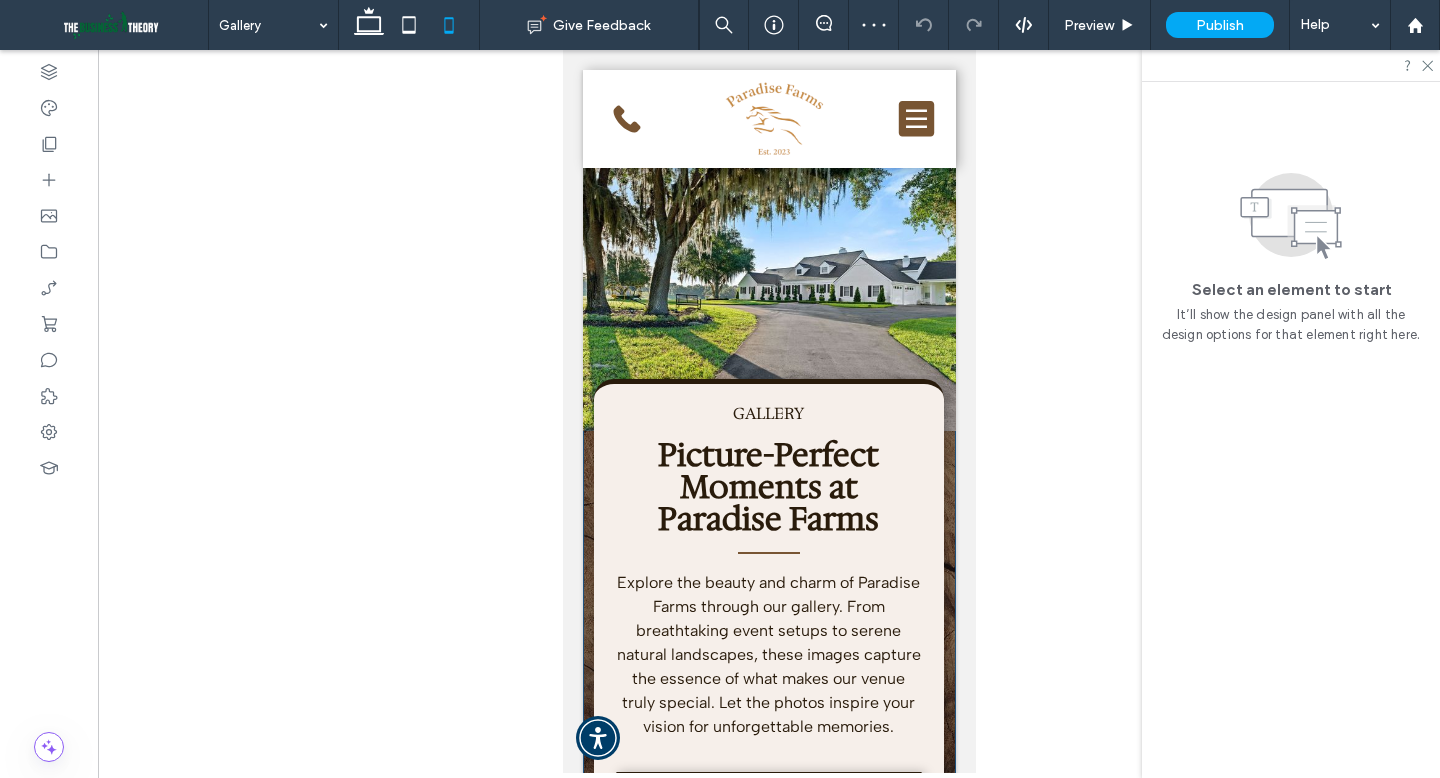 scroll, scrollTop: 476, scrollLeft: 0, axis: vertical 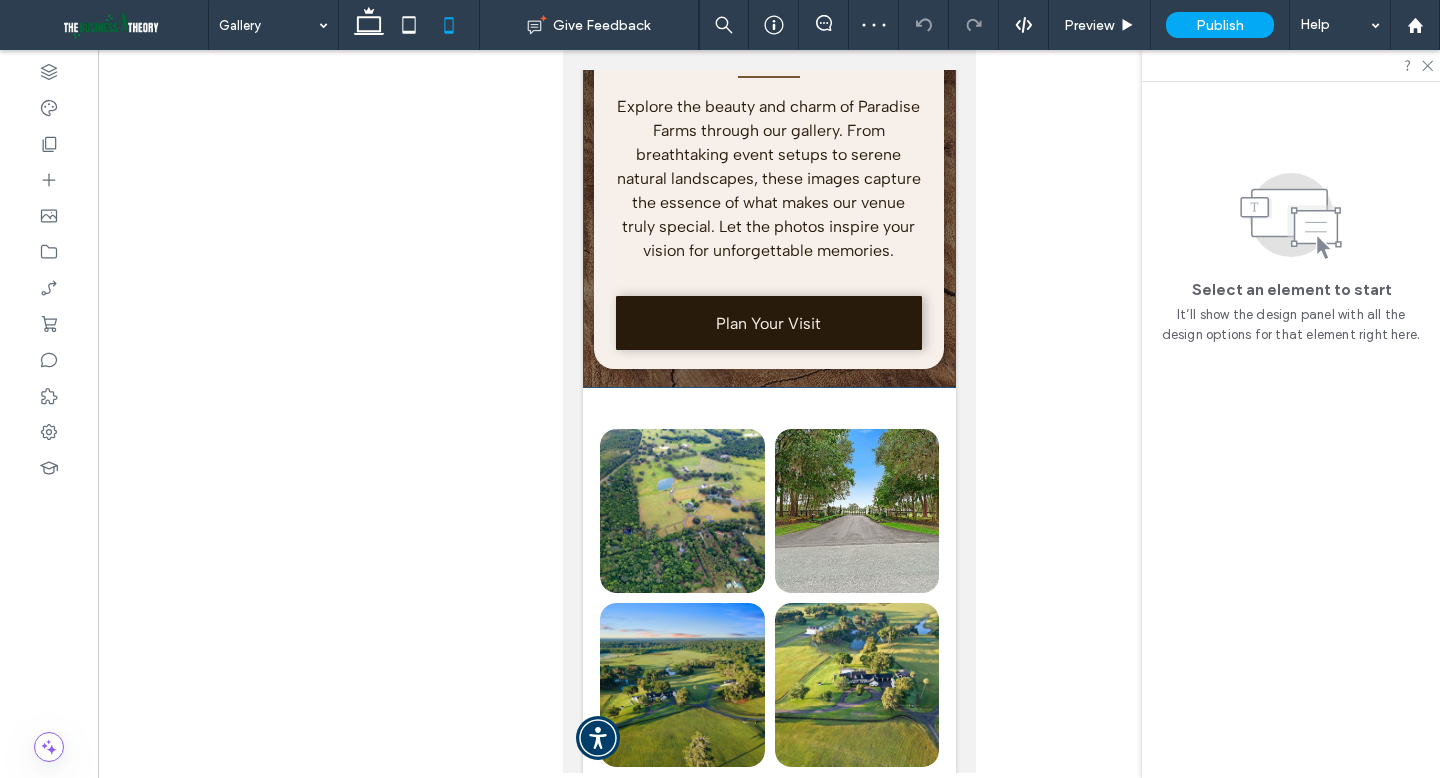 click on "GALLERY
Picture-Perfect Moments at Paradise Farms
Explore the beauty and charm of Paradise Farms through our gallery. From breathtaking event setups to serene natural landscapes, these images capture the essence of what makes our venue truly special. Let the photos inspire your vision for unforgettable memories.
Plan Your Visit" at bounding box center (768, 40) 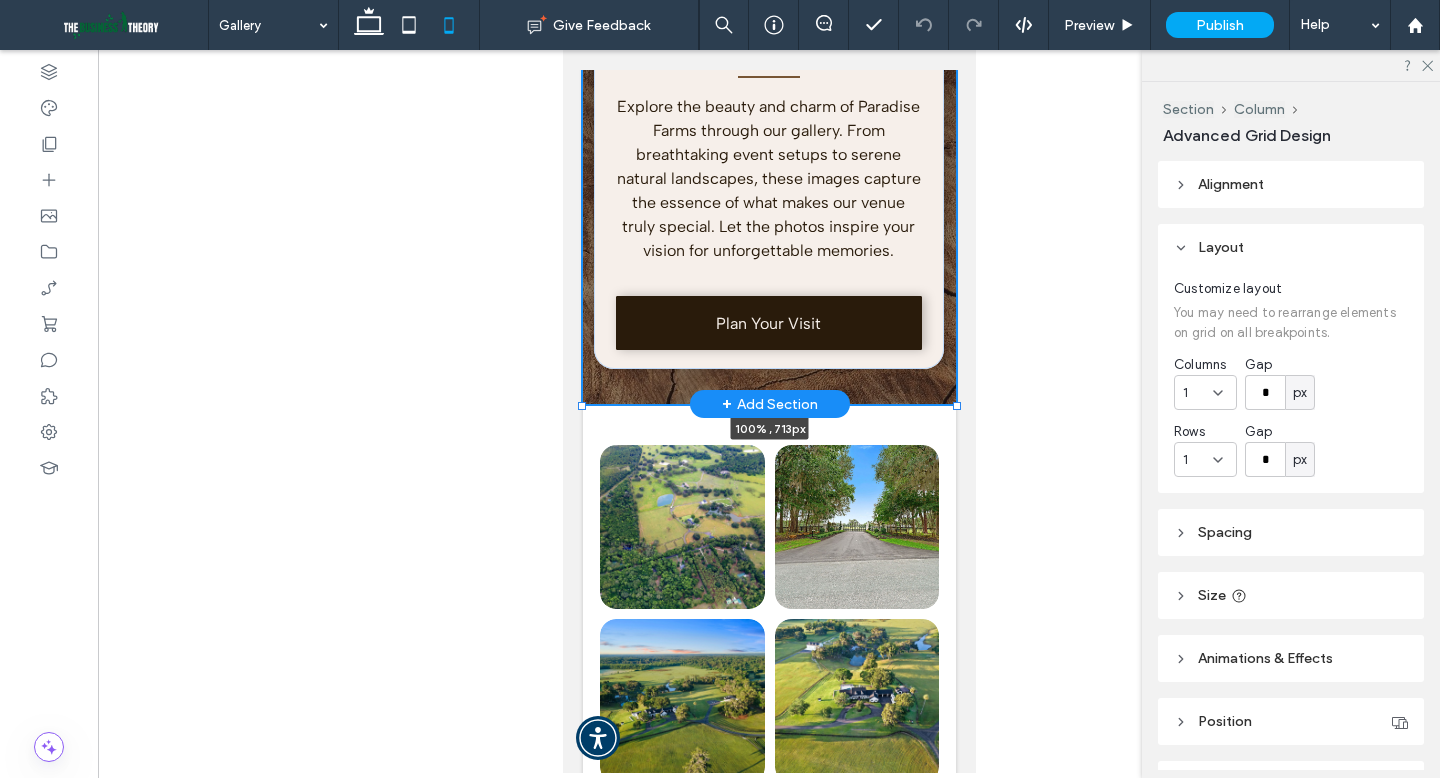 drag, startPoint x: 952, startPoint y: 385, endPoint x: 953, endPoint y: 401, distance: 16.03122 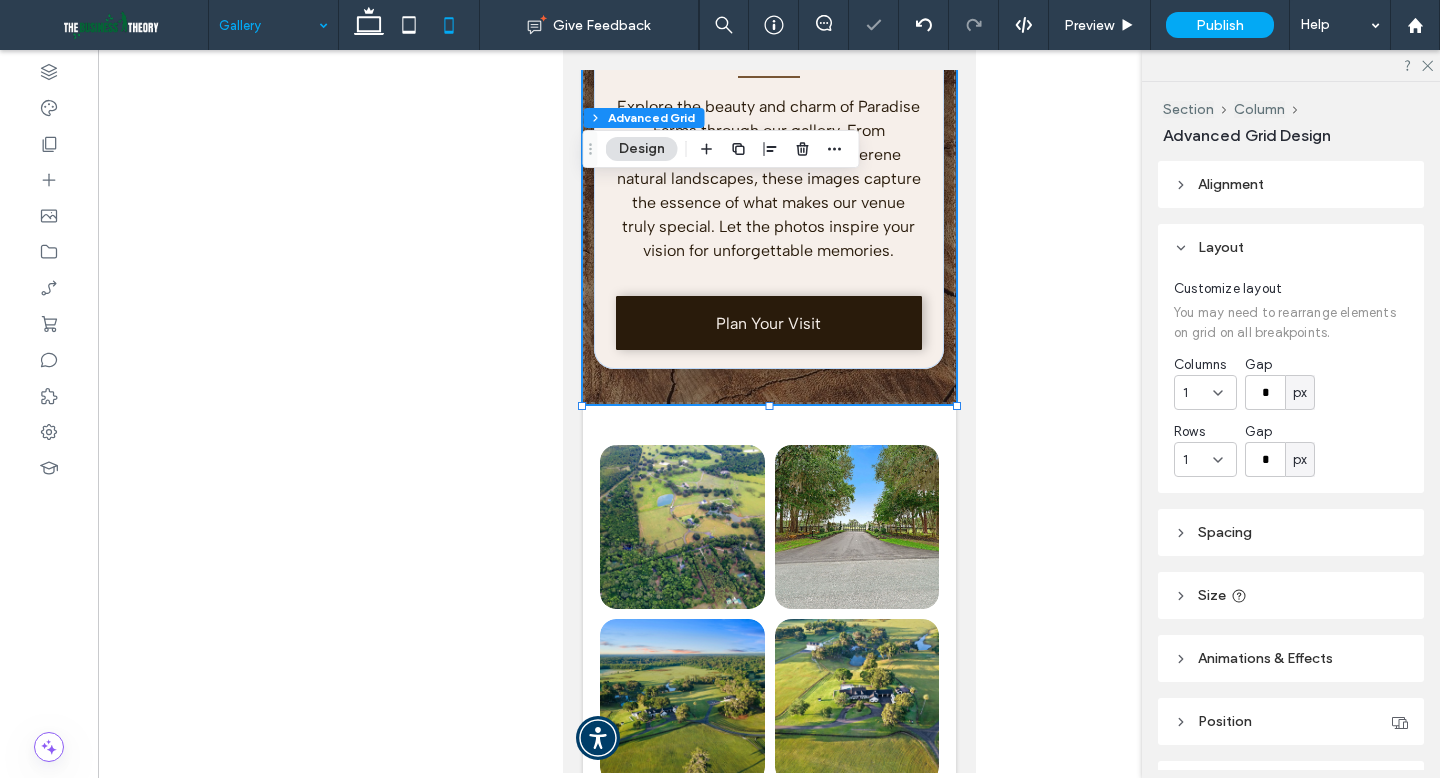 click at bounding box center [268, 25] 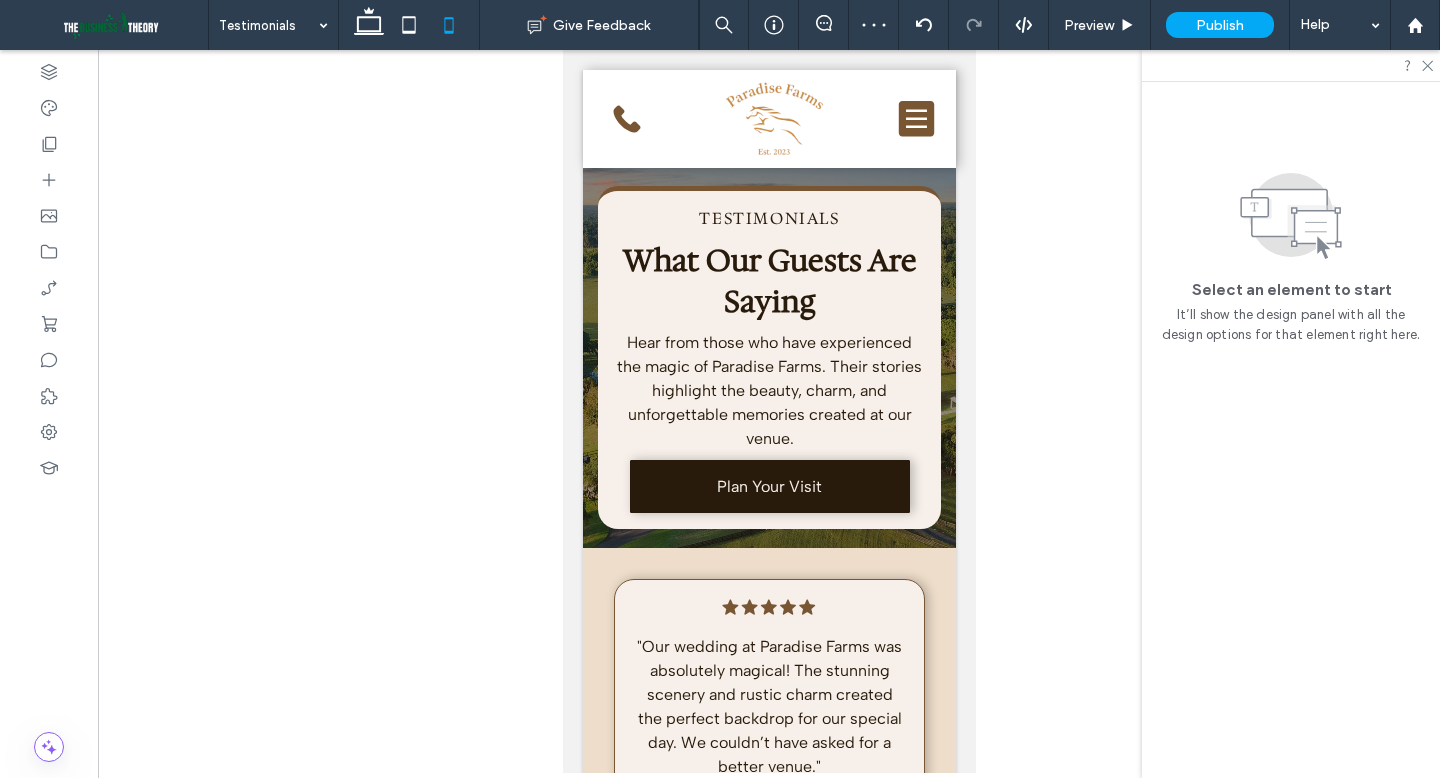 scroll, scrollTop: 0, scrollLeft: 0, axis: both 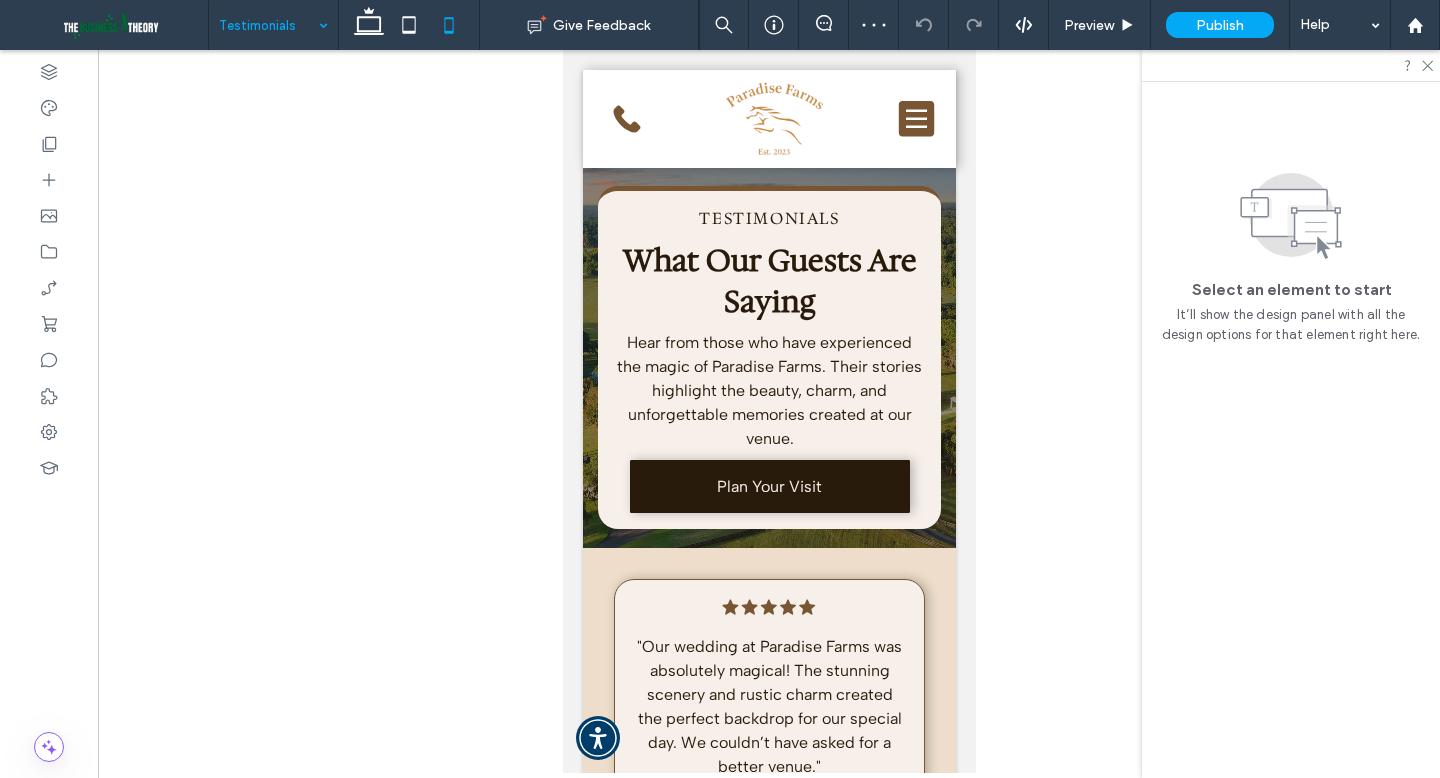 click at bounding box center [268, 25] 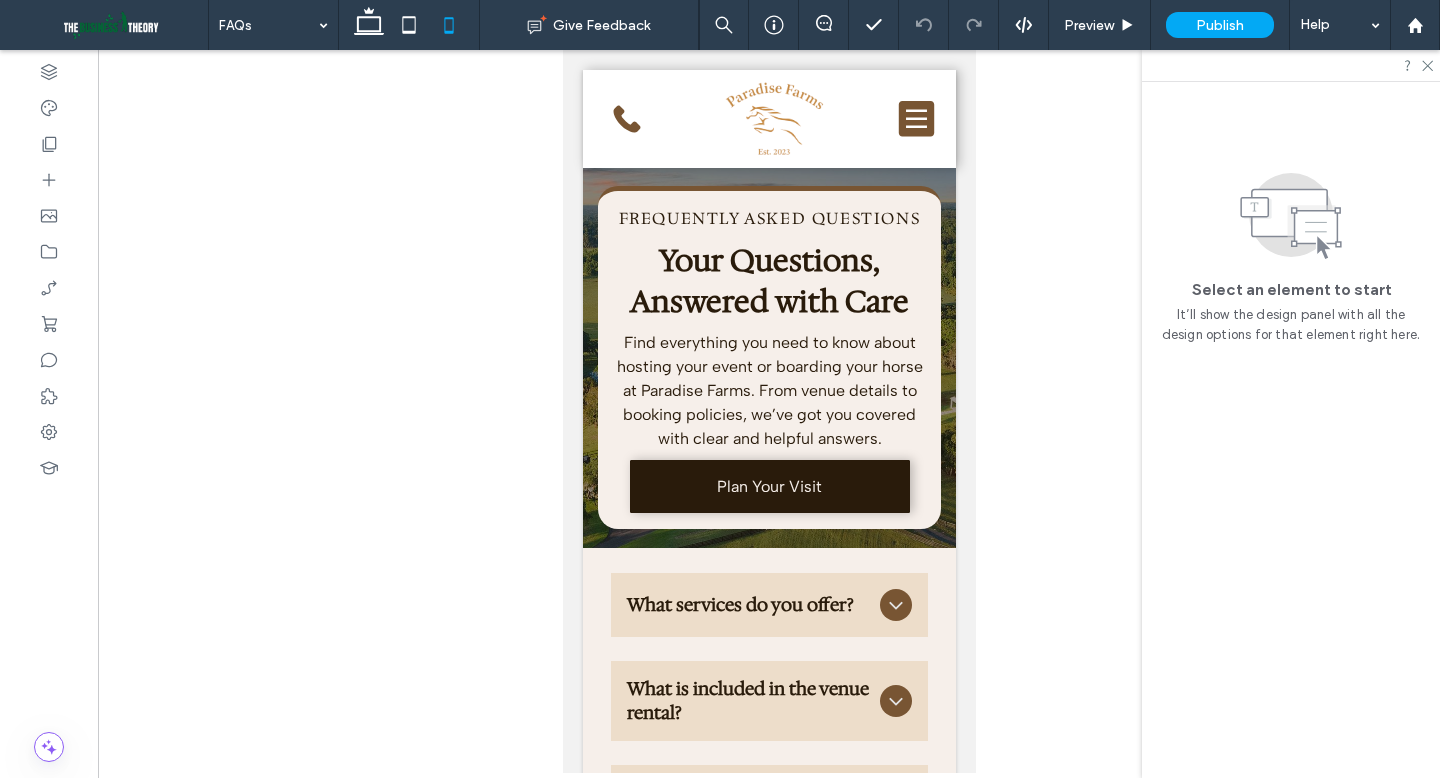 scroll, scrollTop: 0, scrollLeft: 0, axis: both 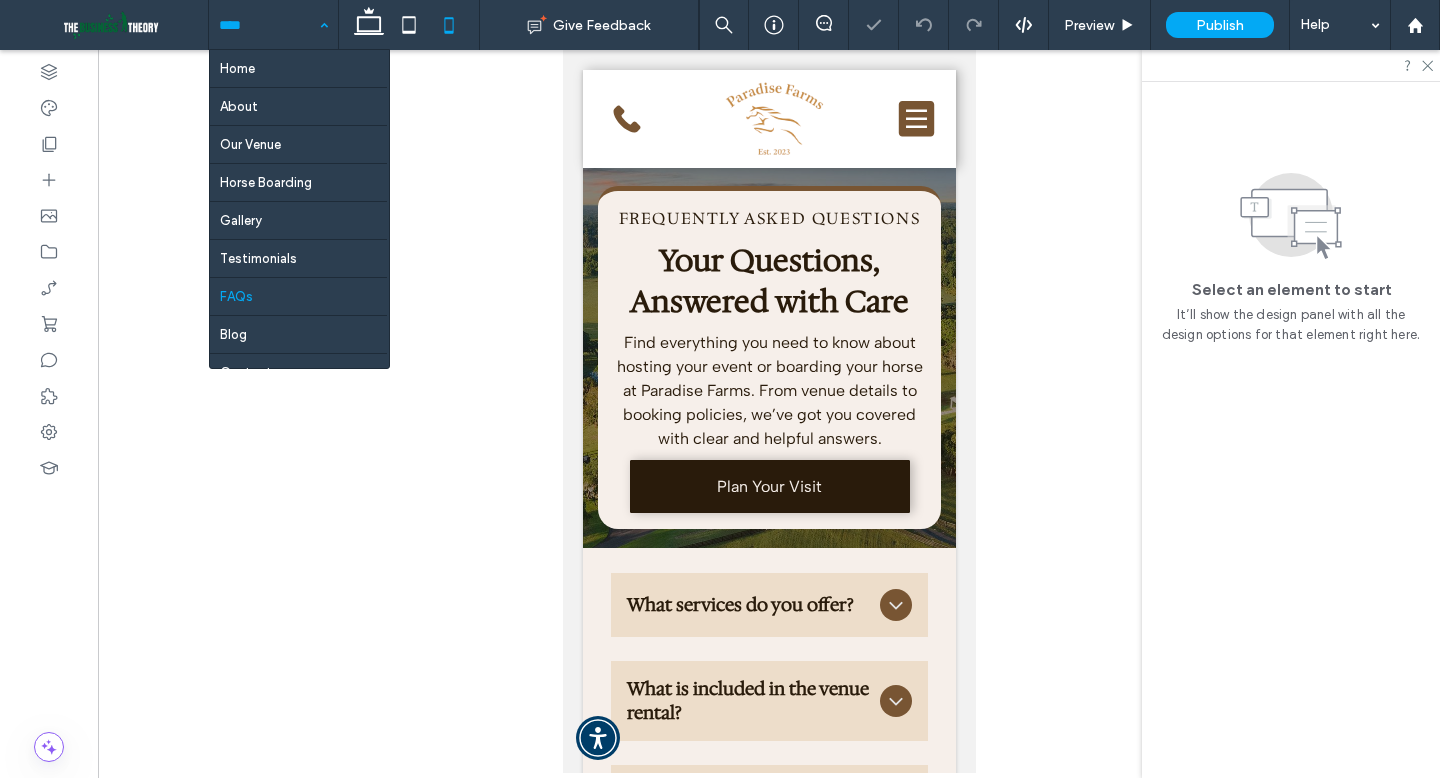 click on "Home About Our Venue Horse Boarding Gallery Testimonials FAQs Blog Contact Accessibility" at bounding box center [273, 25] 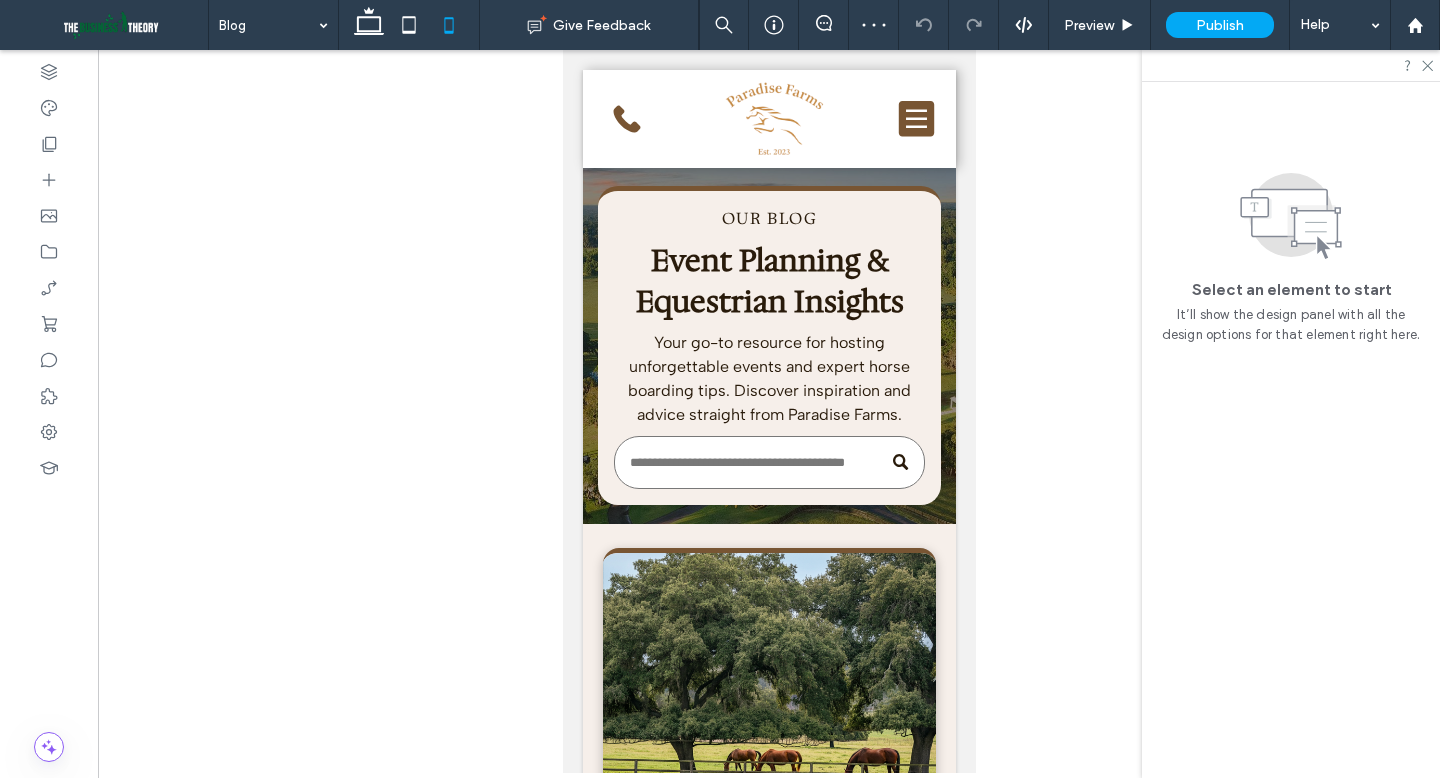 scroll, scrollTop: 0, scrollLeft: 0, axis: both 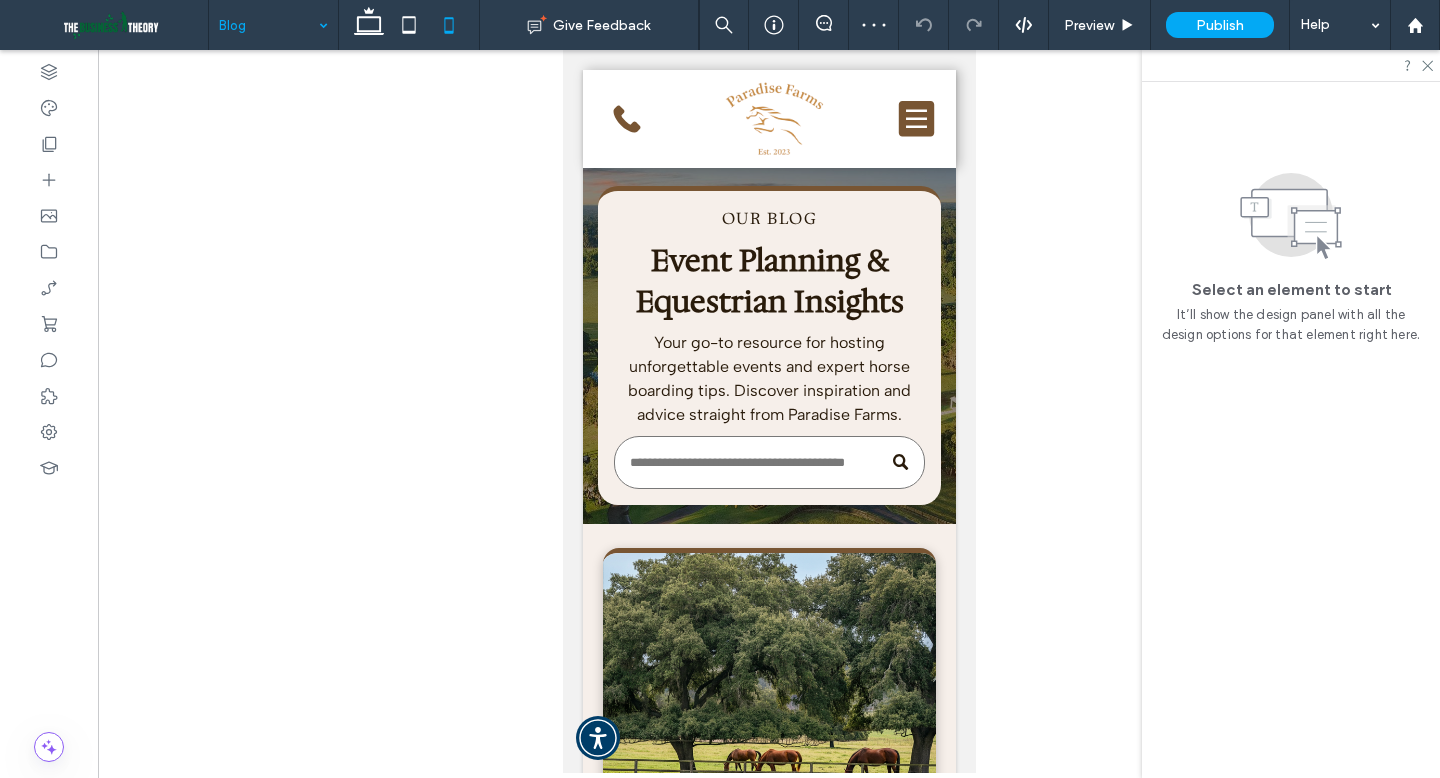 click at bounding box center [268, 25] 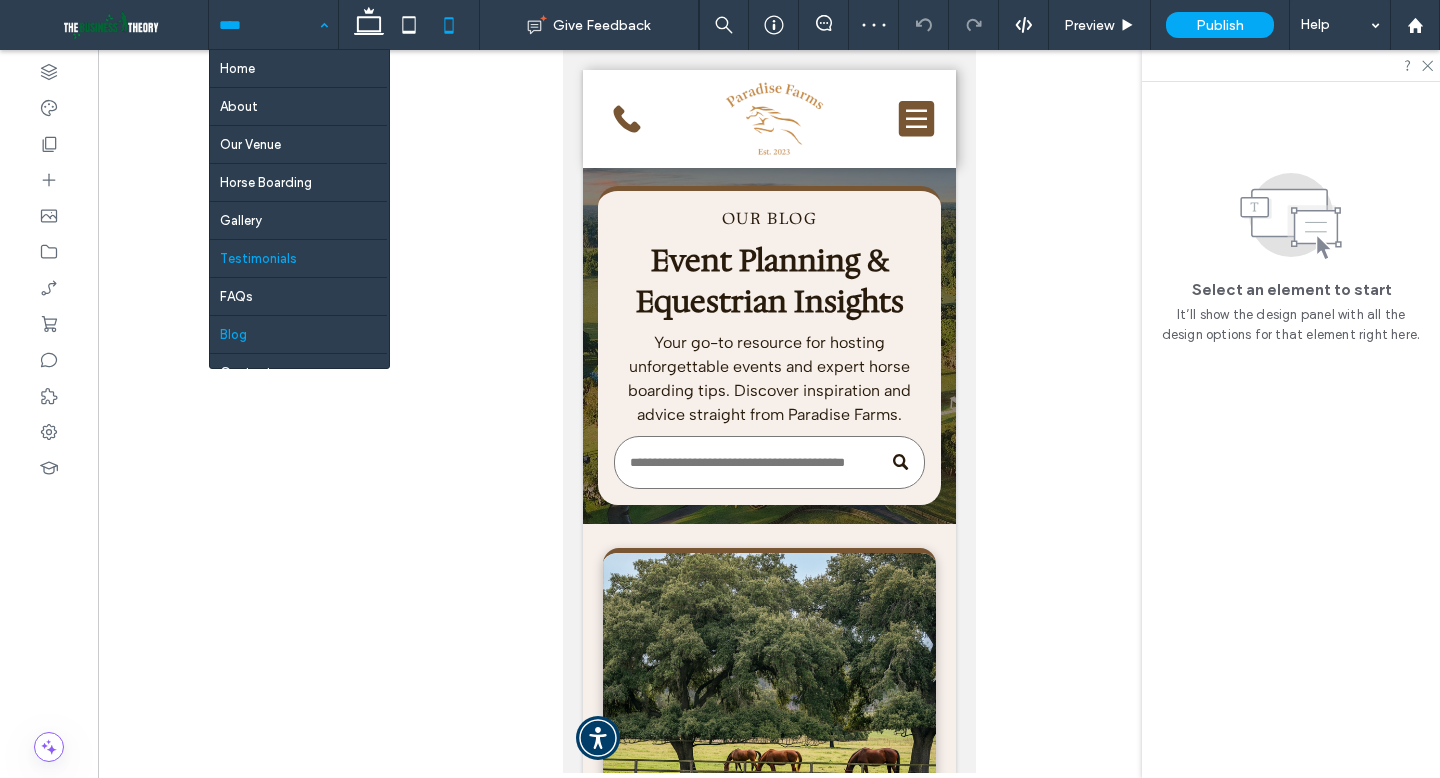 scroll, scrollTop: 69, scrollLeft: 0, axis: vertical 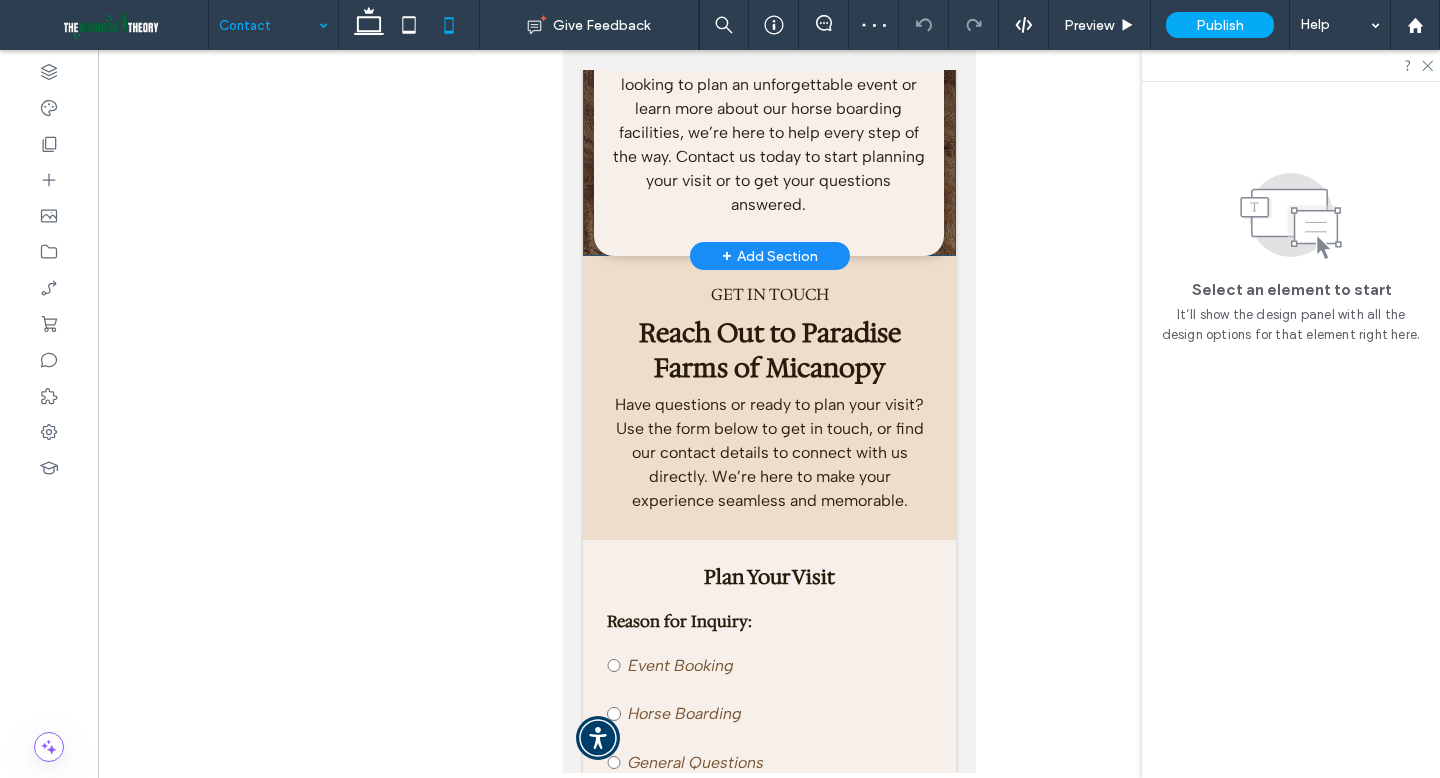 click on "CONTACT US
Plan Your Visit to Paradise Farms
We’re thrilled to welcome you to Paradise Farms of Micanopy! Whether you’re looking to plan an unforgettable event or learn more about our horse boarding facilities, we’re here to help every step of the way. Contact us today to start planning your visit or to get your questions answered." at bounding box center [768, -60] 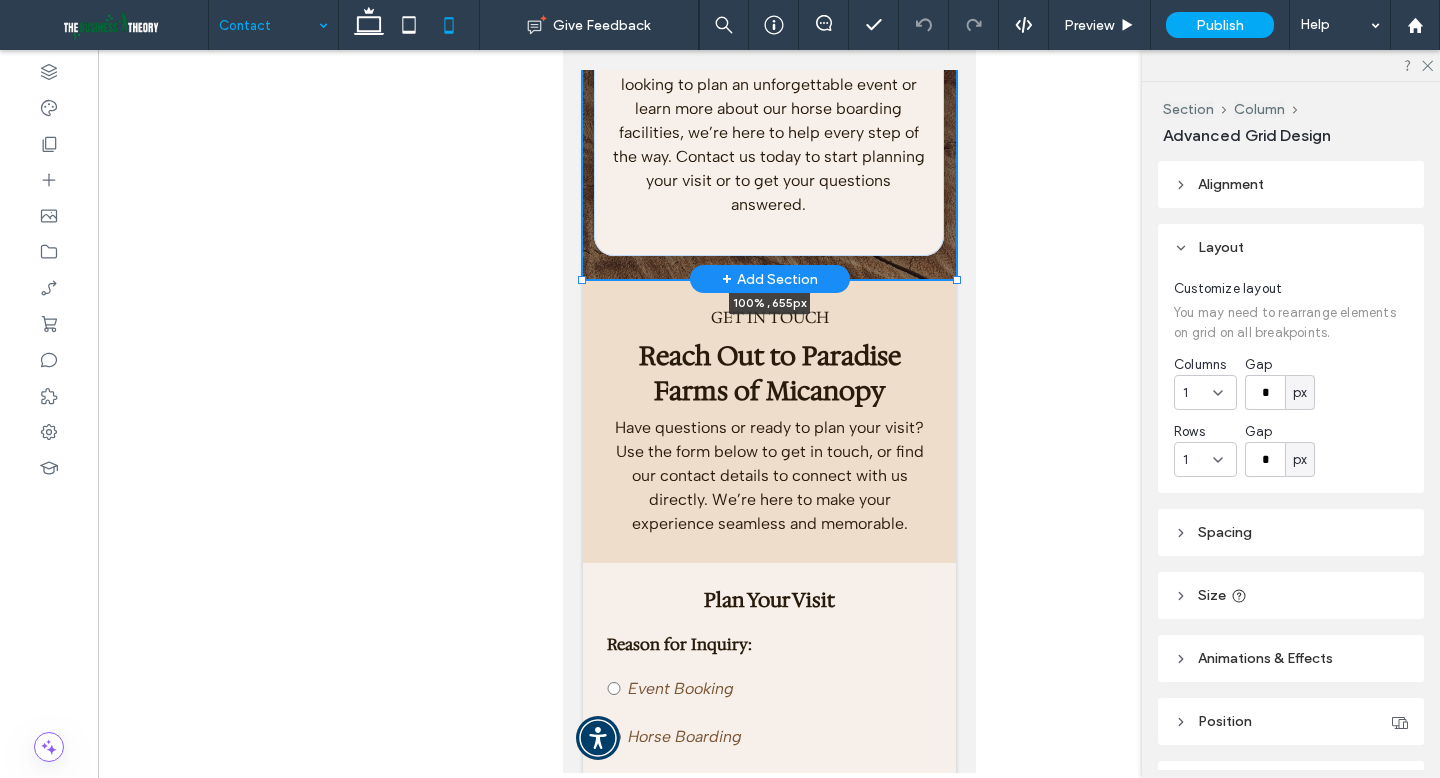 drag, startPoint x: 953, startPoint y: 253, endPoint x: 955, endPoint y: 272, distance: 19.104973 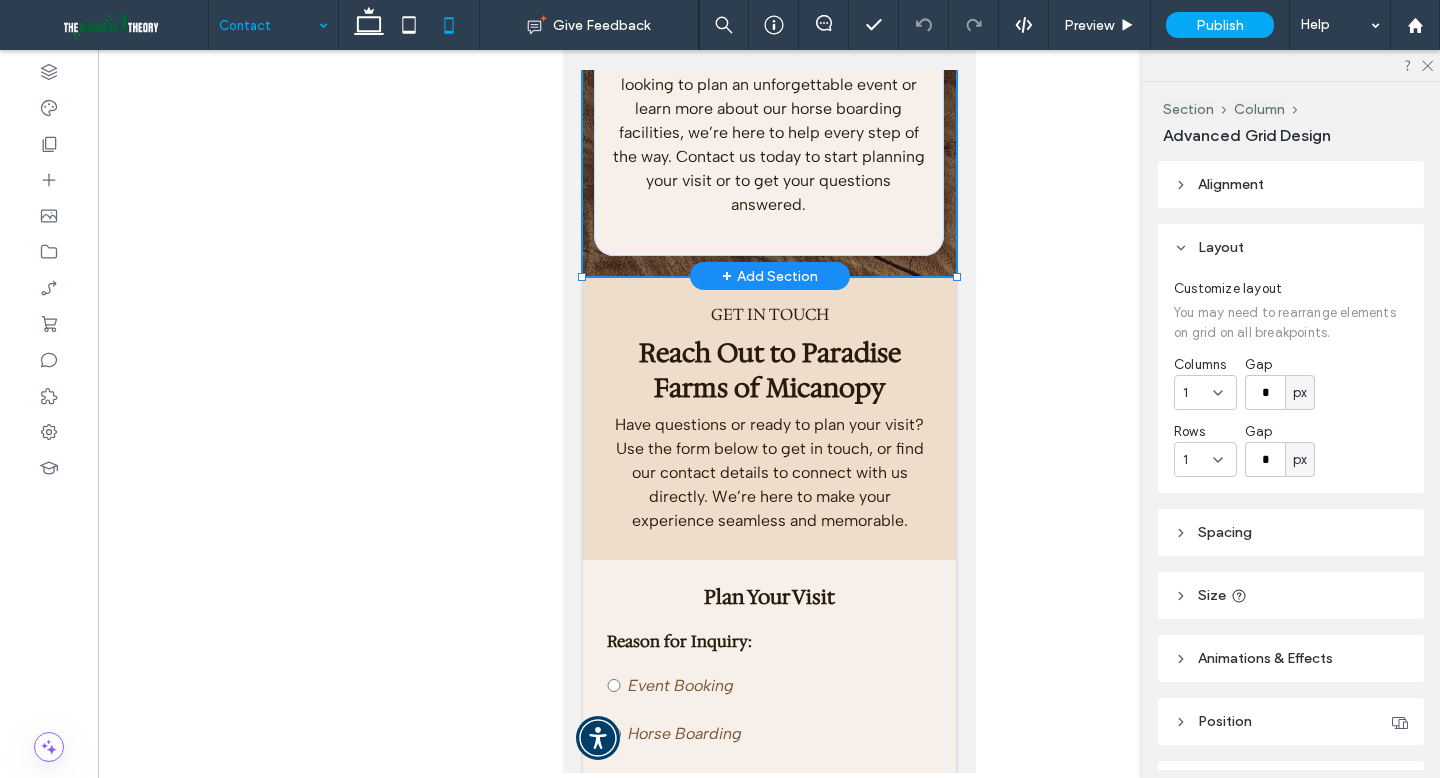 type on "***" 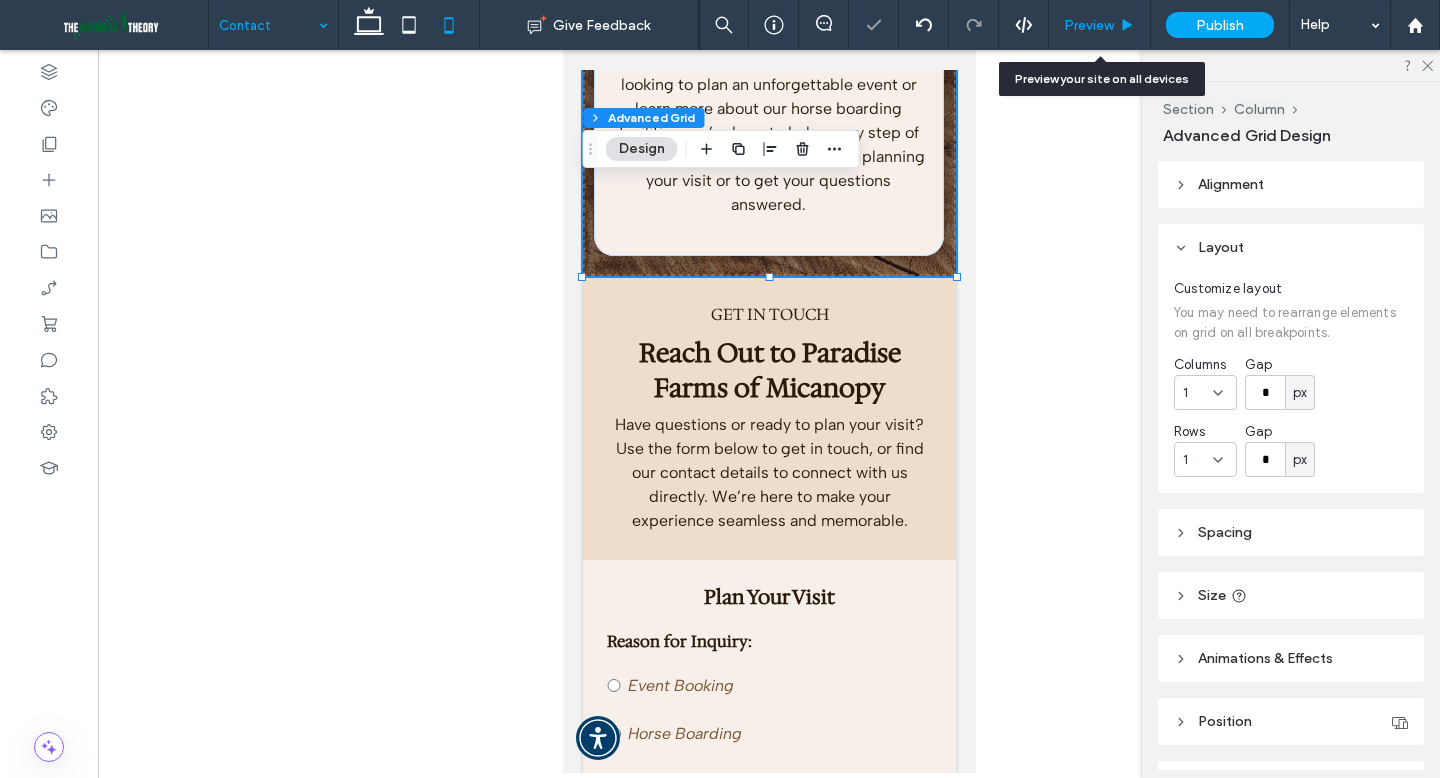 click on "Preview" at bounding box center (1089, 25) 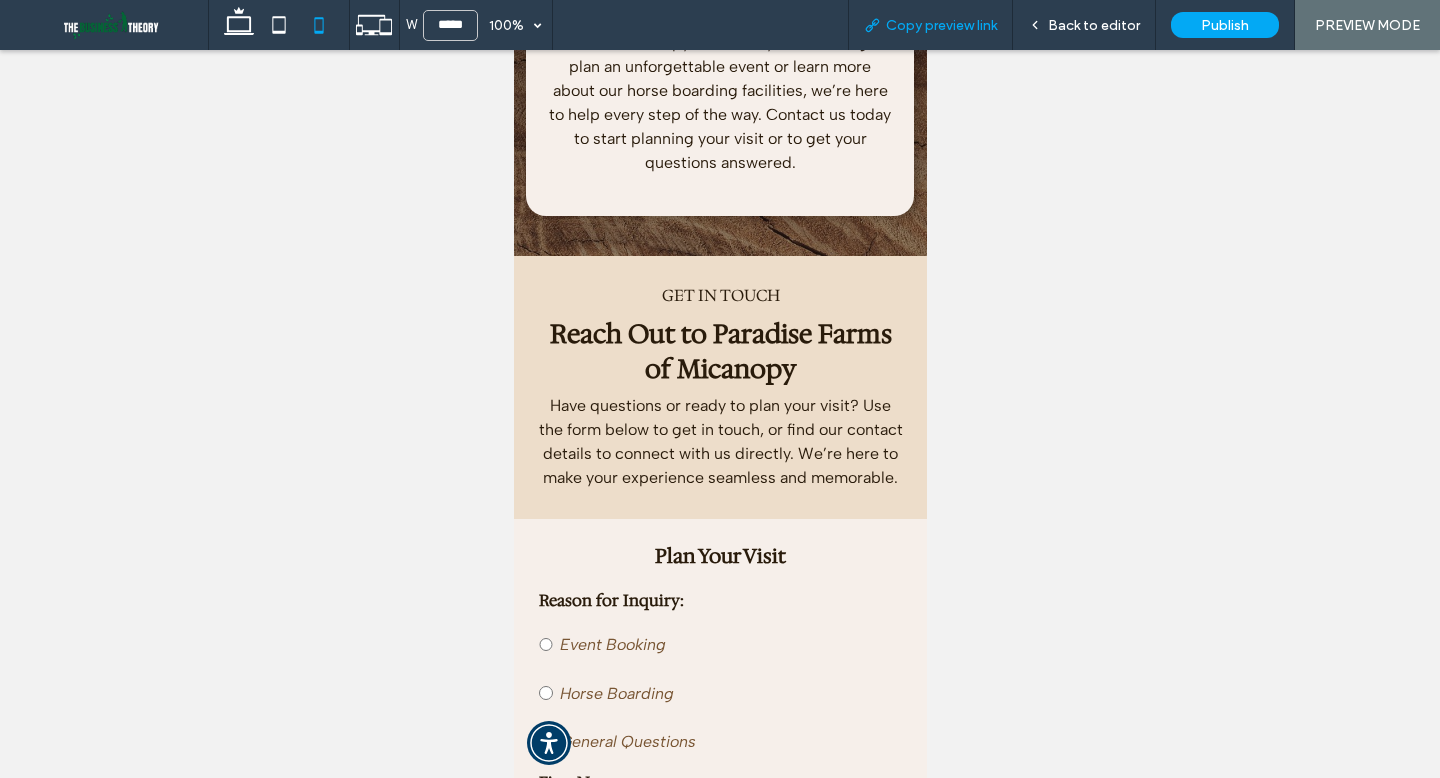 click on "Copy preview link" at bounding box center [941, 25] 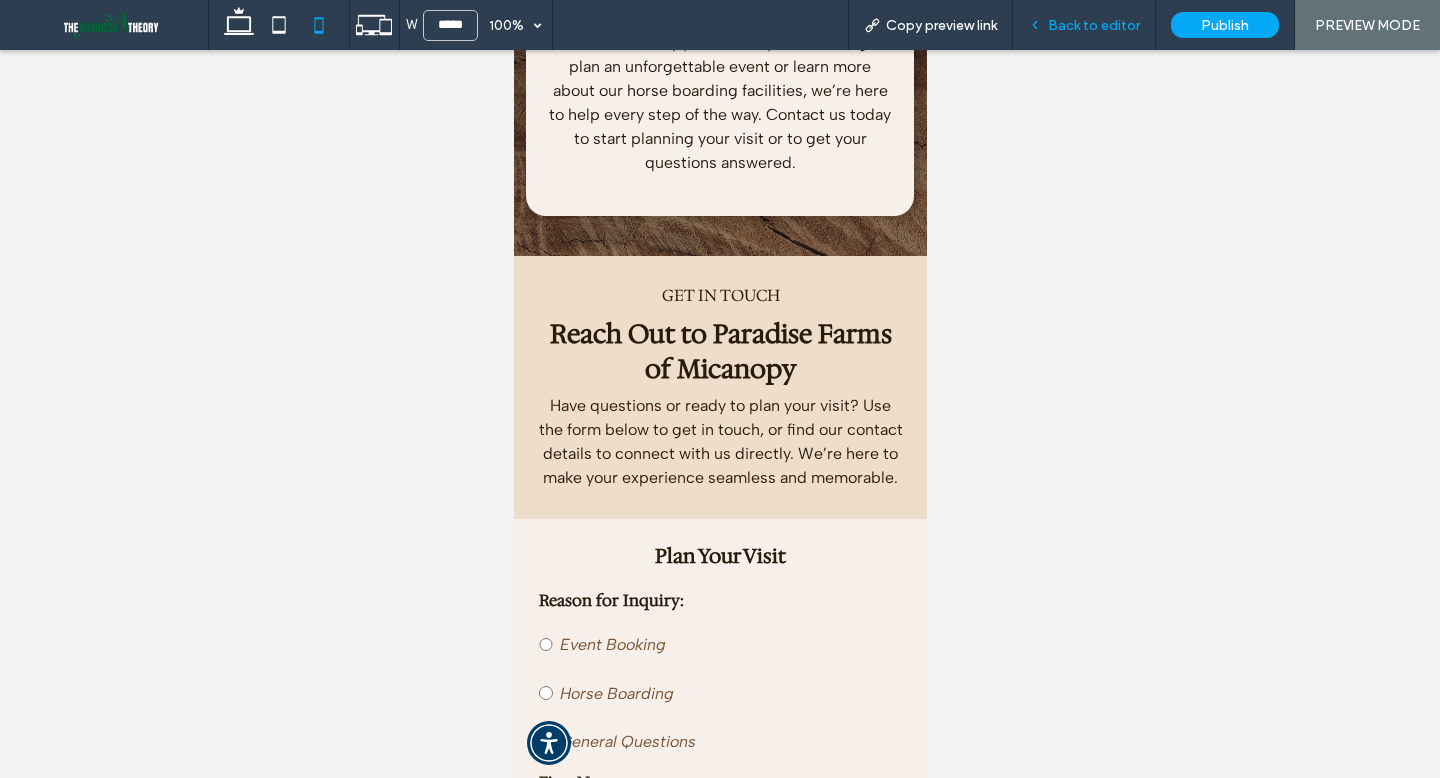 click on "Back to editor" at bounding box center [1094, 25] 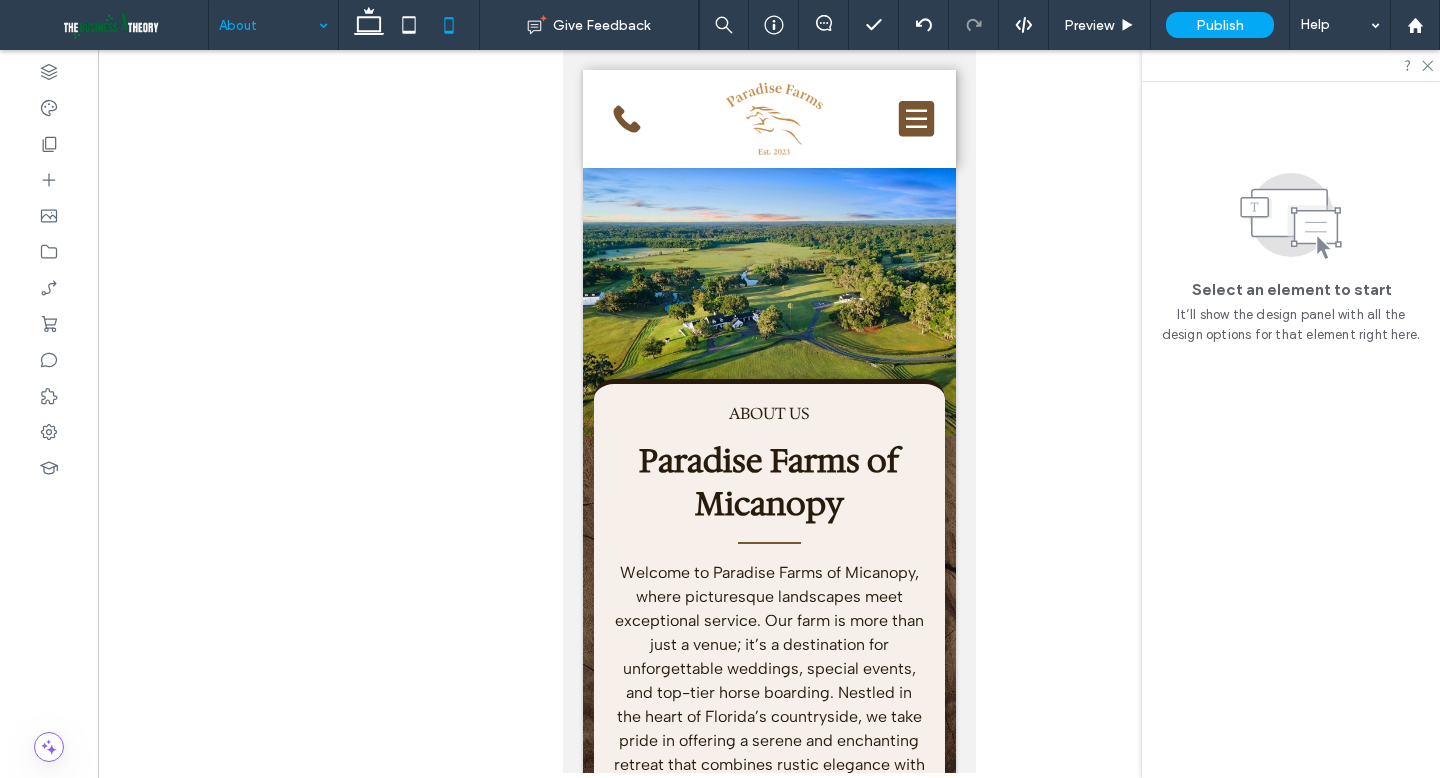 scroll, scrollTop: 0, scrollLeft: 0, axis: both 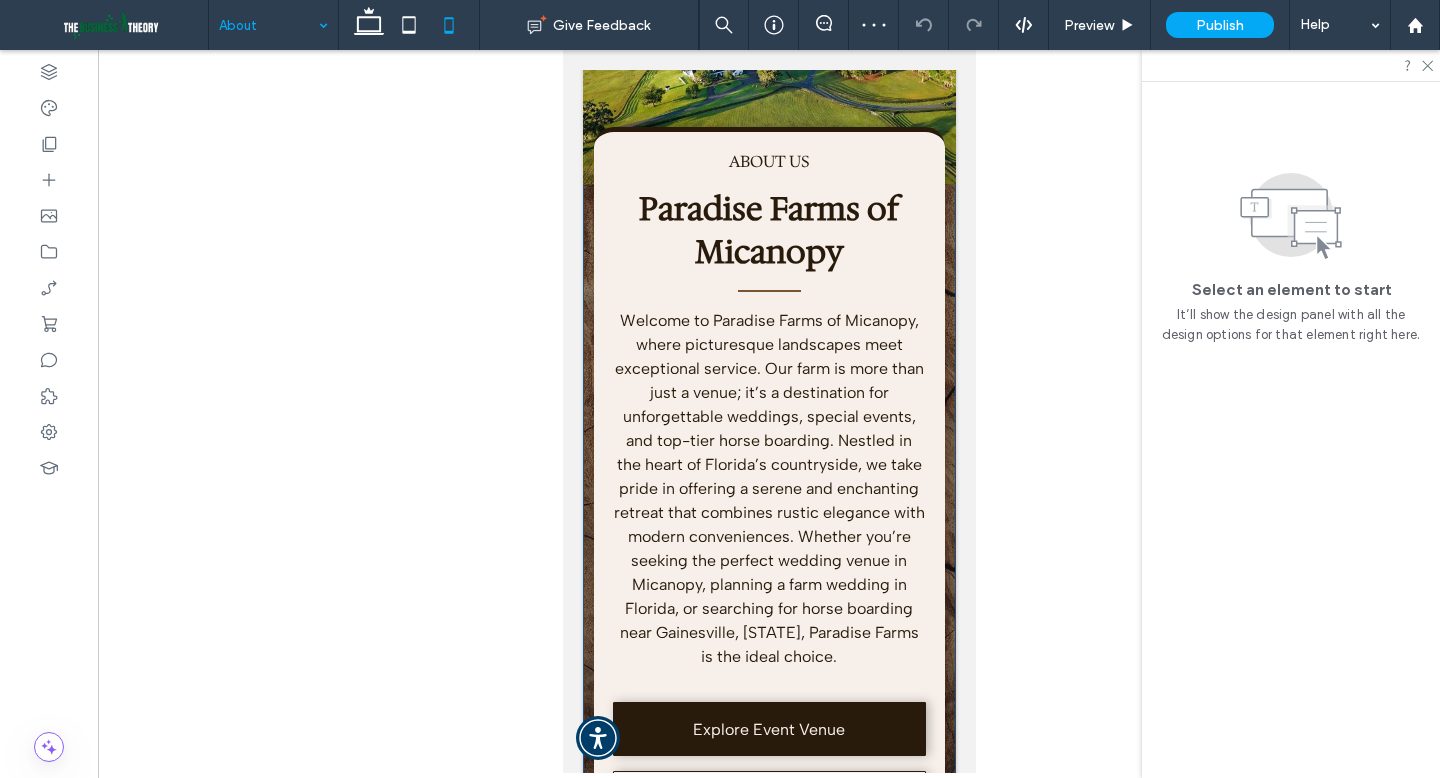 click on "Paradise Farms of Micanopy" at bounding box center (768, 230) 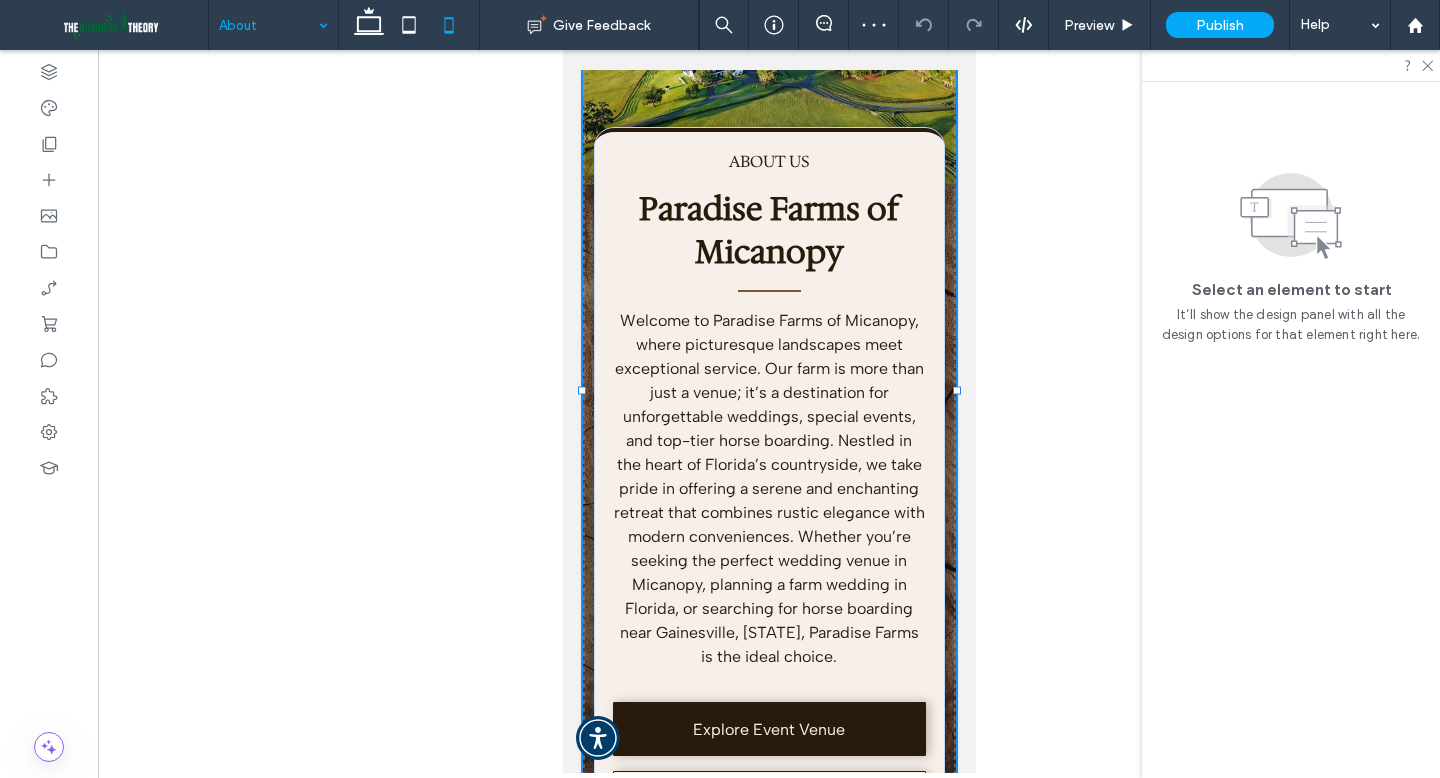 click on "Paradise Farms of Micanopy" at bounding box center (768, 230) 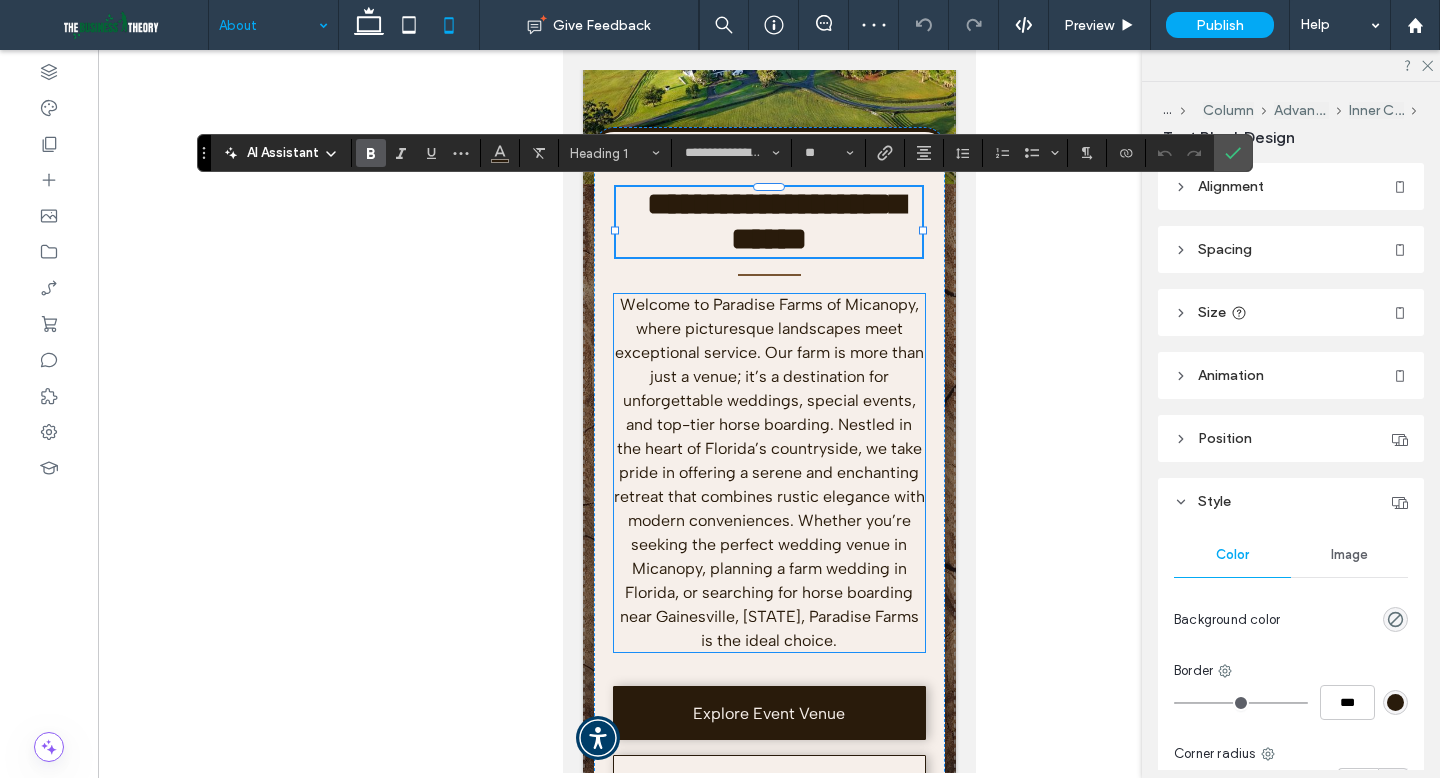 click on "Welcome to Paradise Farms of Micanopy, where picturesque landscapes meet exceptional service. Our farm is more than just a venue; it’s a destination for unforgettable weddings, special events, and top-tier horse boarding. Nestled in the heart of Florida’s countryside, we take pride in offering a serene and enchanting retreat that combines rustic elegance with modern conveniences. Whether you’re seeking the perfect wedding venue in Micanopy, planning a farm wedding in Florida, or searching for horse boarding near Gainesville, [STATE], Paradise Farms is the ideal choice." at bounding box center [768, 472] 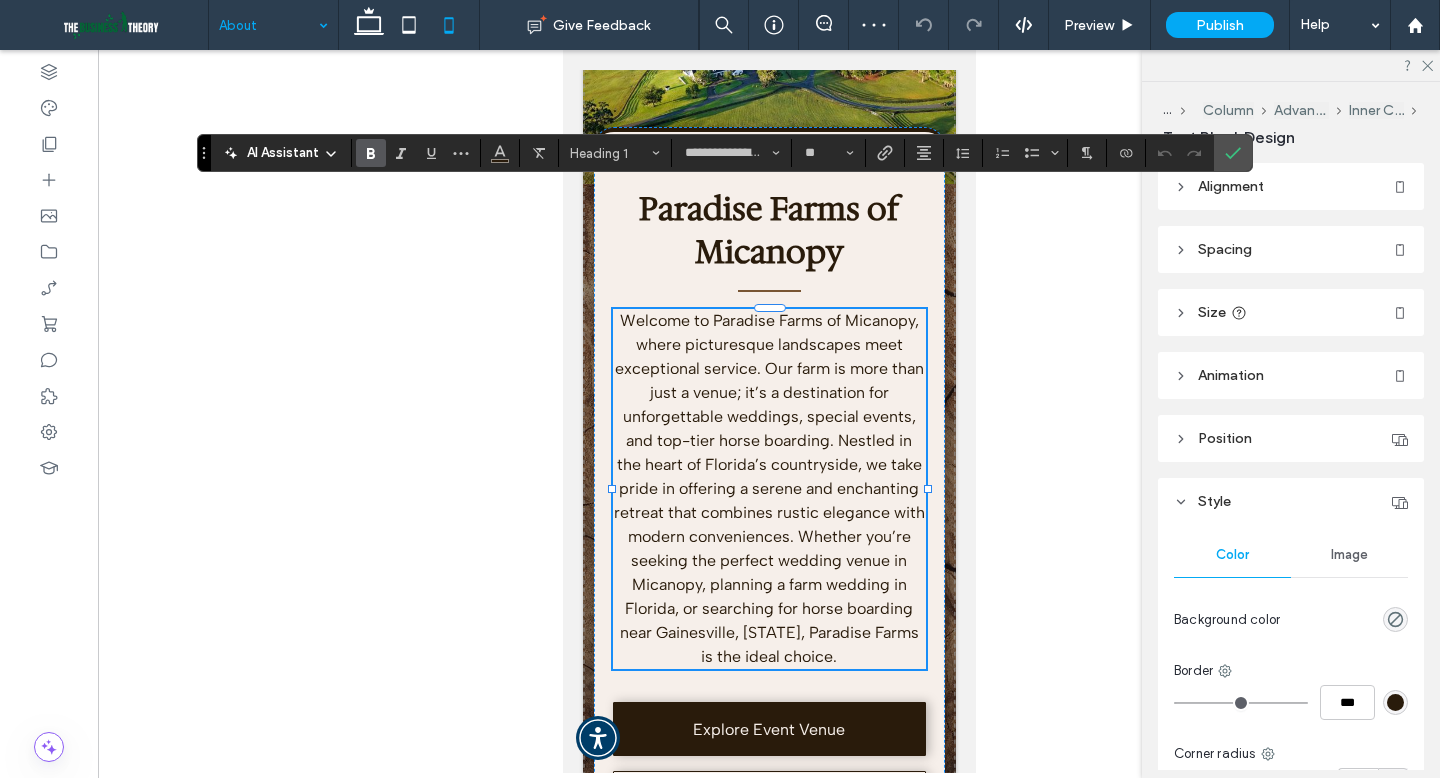 click on "Welcome to Paradise Farms of Micanopy, where picturesque landscapes meet exceptional service. Our farm is more than just a venue; it’s a destination for unforgettable weddings, special events, and top-tier horse boarding. Nestled in the heart of Florida’s countryside, we take pride in offering a serene and enchanting retreat that combines rustic elegance with modern conveniences. Whether you’re seeking the perfect wedding venue in Micanopy, planning a farm wedding in Florida, or searching for horse boarding near Gainesville, [STATE], Paradise Farms is the ideal choice." at bounding box center (769, 489) 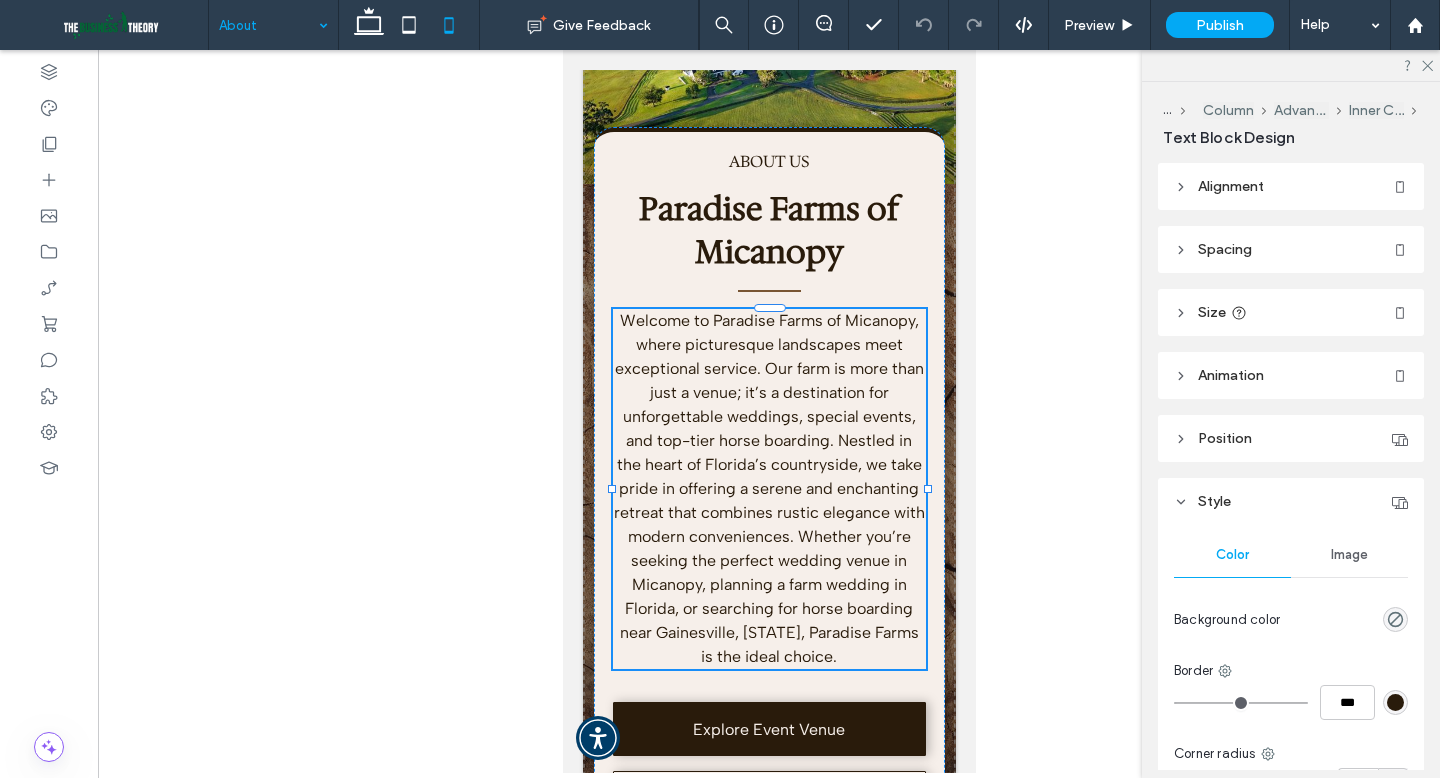 type on "**********" 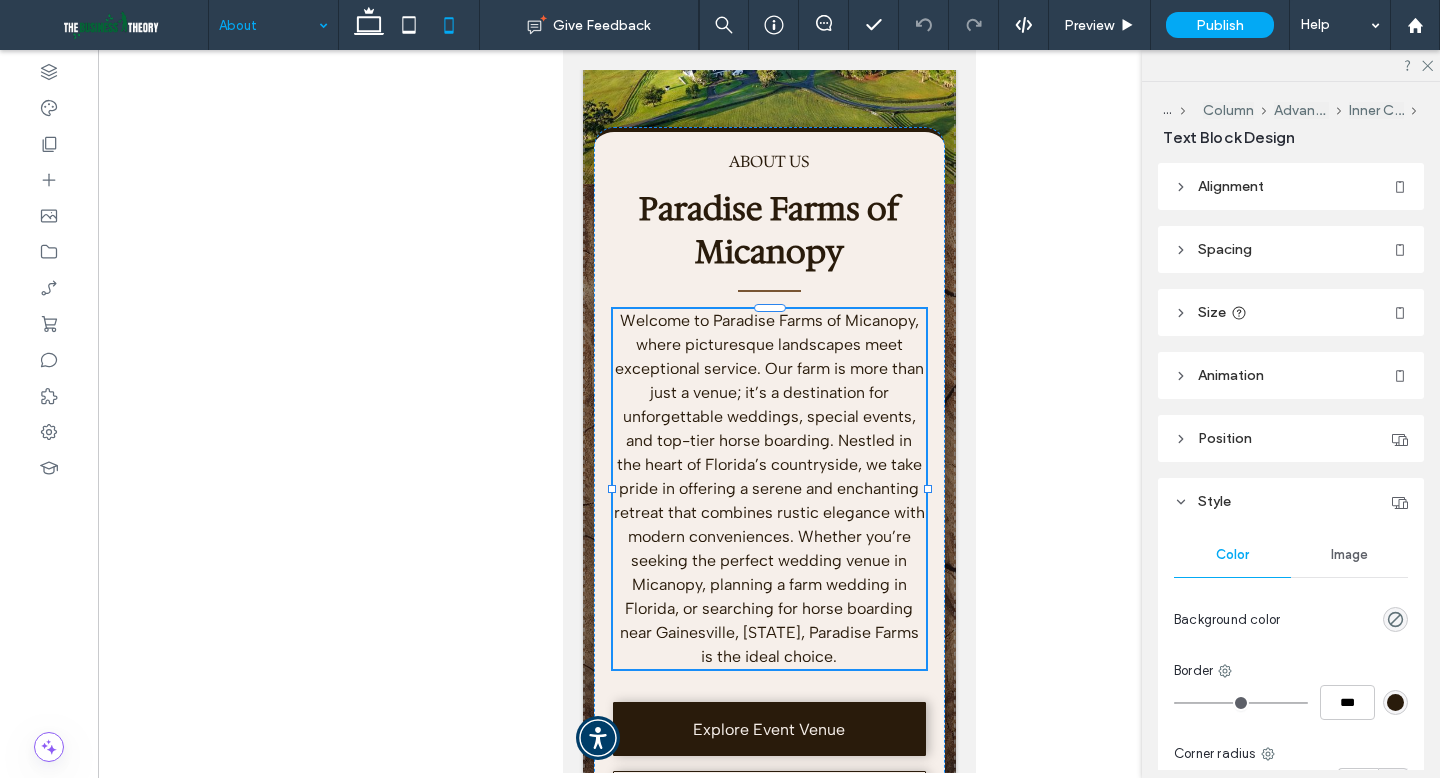 type on "**" 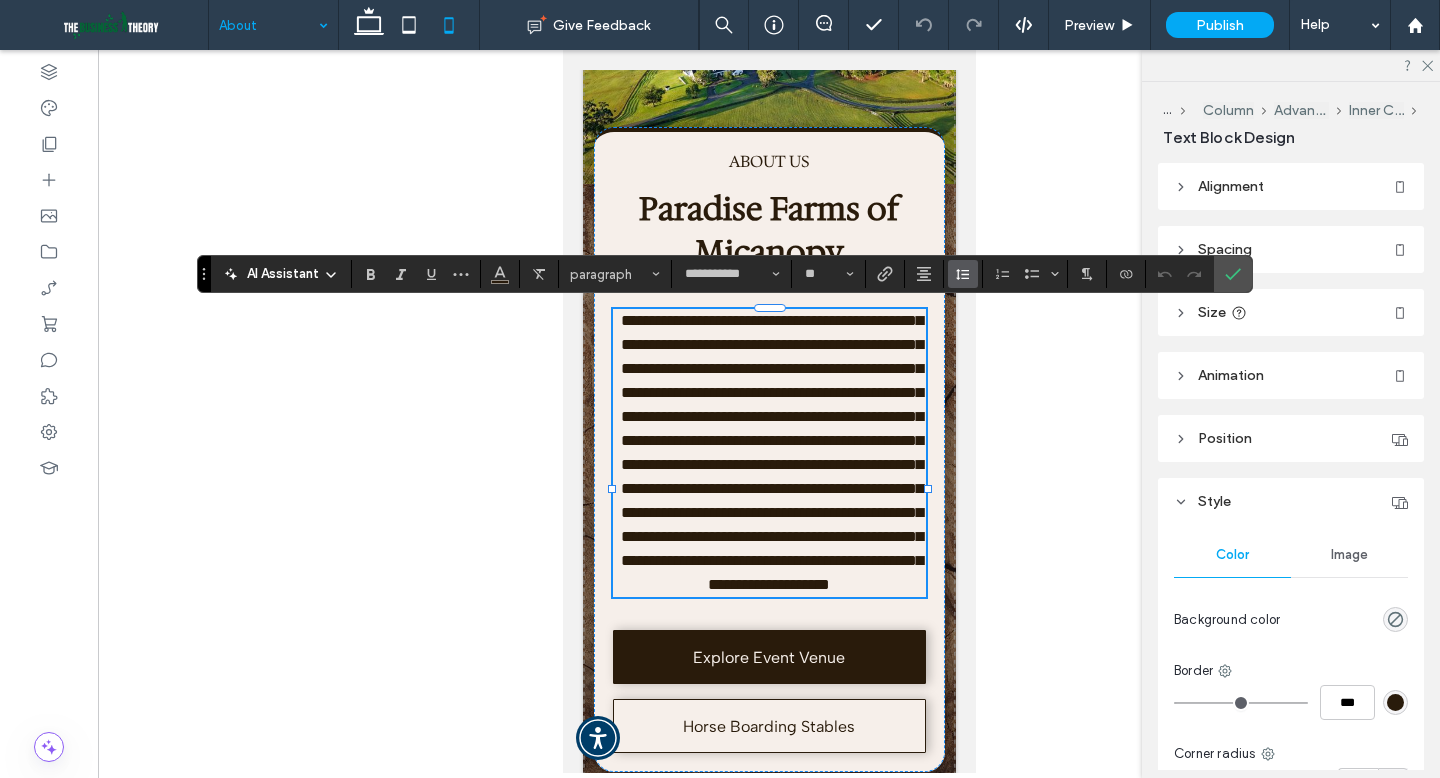 click 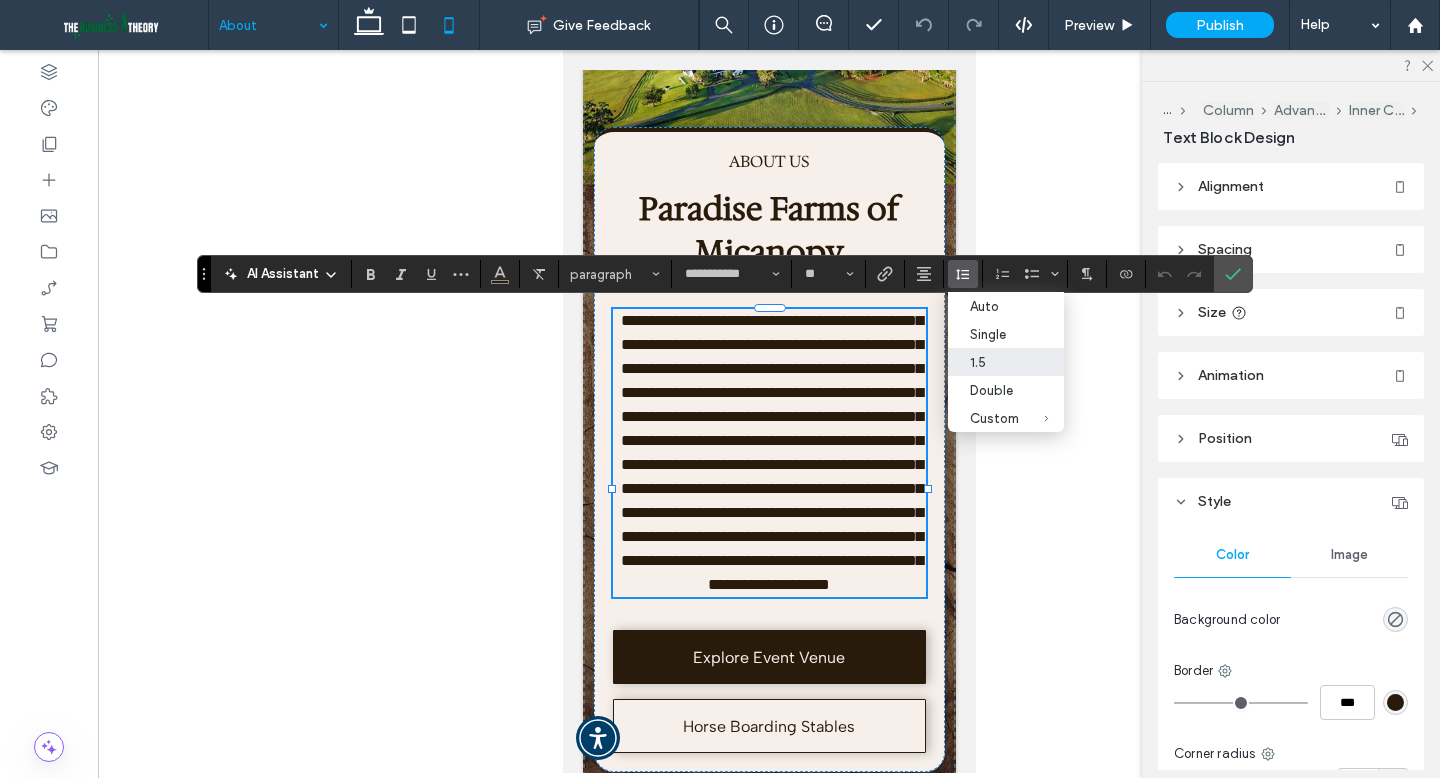 click at bounding box center [769, 411] 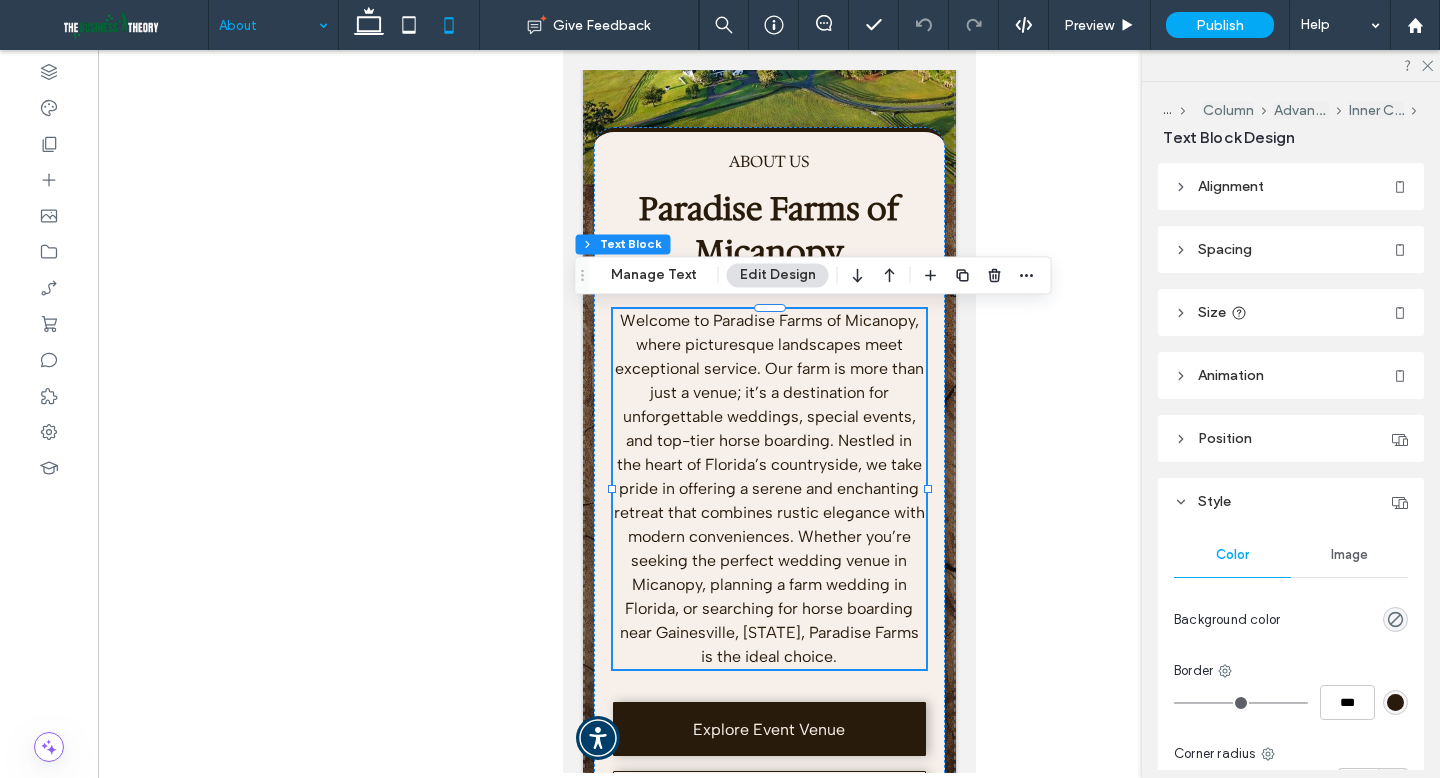 click on "Come explore the beauty of Paradise Farms. Book a tour and start planning your unforgettable celebration!
Section
About
Our Venue
Horse Boarding
Gallery
FAQs
Plan Your Visit
Section
Home
About
Our Venue
Weddings
Special Events
Outdoor Activities
Horse Boarding
Gallery
Testimonials
FAQs
Blog
Contact
Legal
Section" at bounding box center [768, 4286] 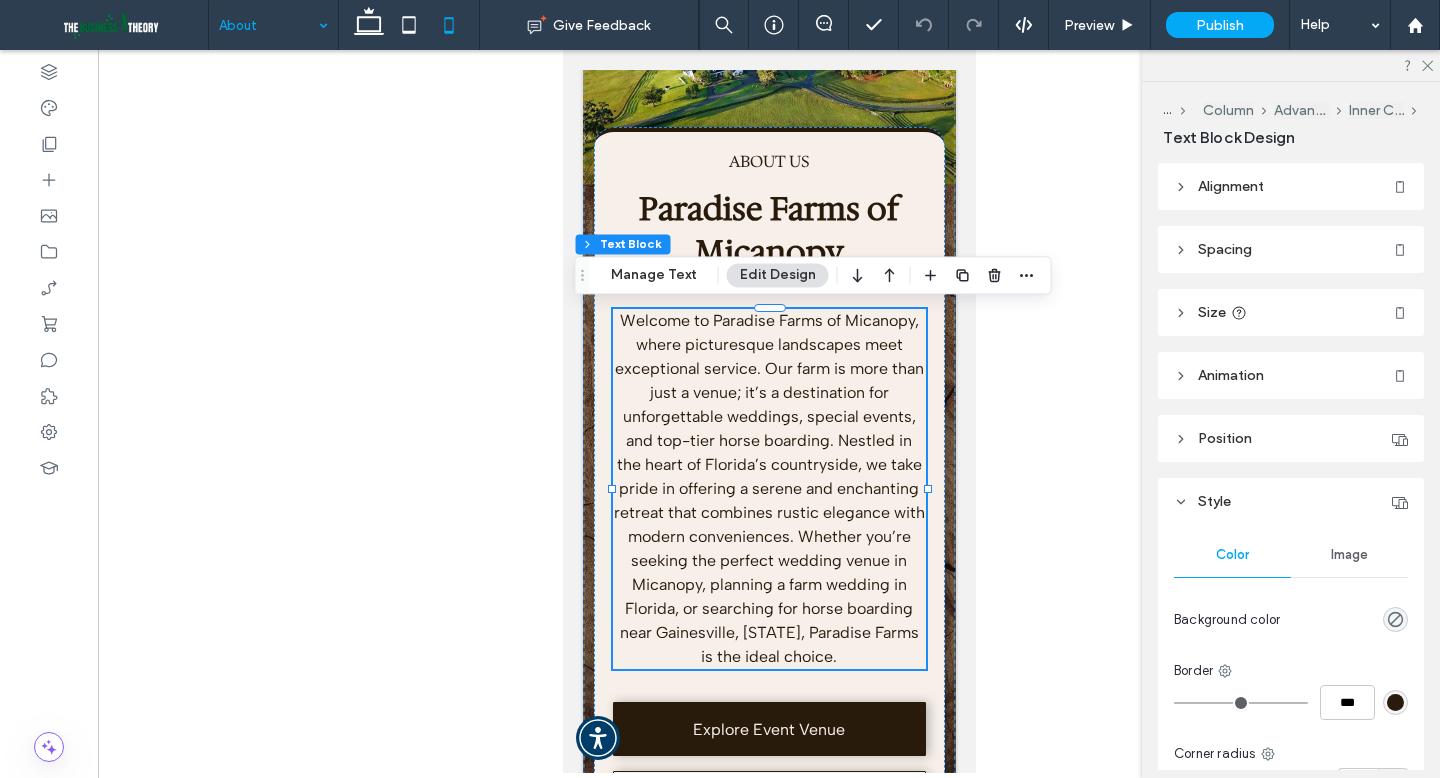 click on "About Us
Paradise Farms of Micanopy
Welcome to Paradise Farms of Micanopy, where picturesque landscapes meet exceptional service. Our farm is more than just a venue; it’s a destination for unforgettable weddings, special events, and top-tier horse boarding. Nestled in the heart of Florida’s countryside, we take pride in offering a serene and enchanting retreat that combines rustic elegance with modern conveniences. Whether you’re seeking the perfect wedding venue in Micanopy, planning a farm wedding in Florida, or searching for horse boarding near Gainesville, [STATE], Paradise Farms is the ideal choice.
Explore Event Venue
Horse Boarding Stables" at bounding box center (768, 390) 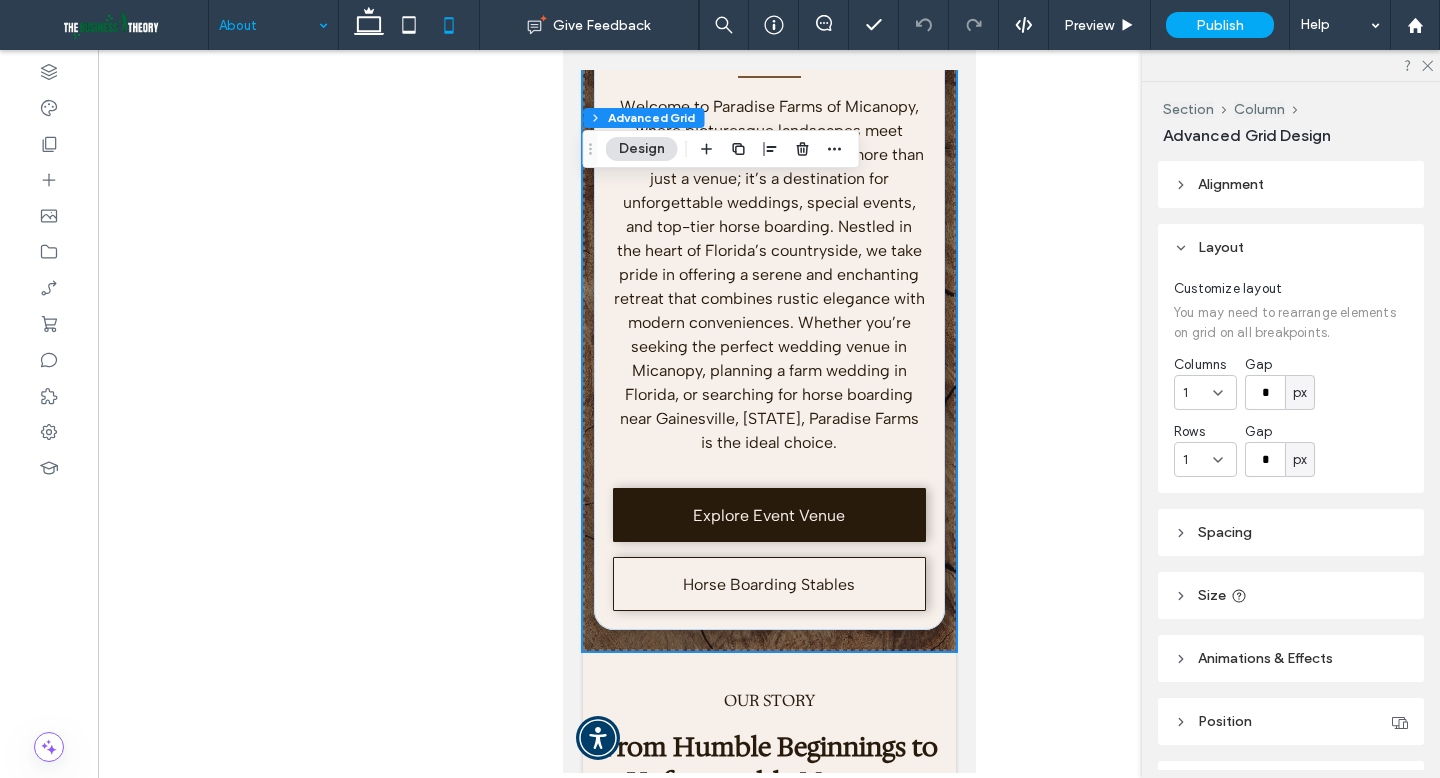 scroll, scrollTop: 468, scrollLeft: 0, axis: vertical 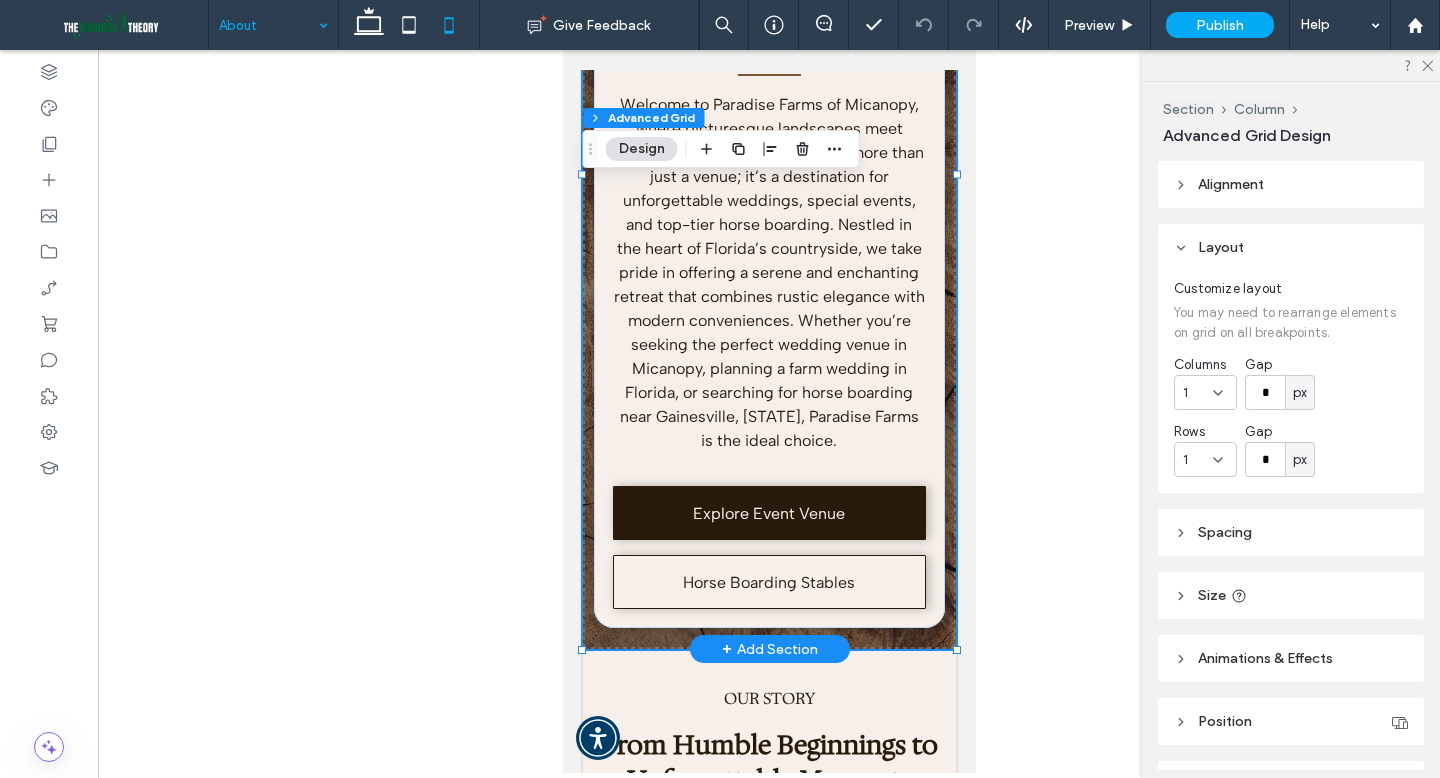 click on "About Us
Paradise Farms of Micanopy
Welcome to Paradise Farms of Micanopy, where picturesque landscapes meet exceptional service. Our farm is more than just a venue; it’s a destination for unforgettable weddings, special events, and top-tier horse boarding. Nestled in the heart of Florida’s countryside, we take pride in offering a serene and enchanting retreat that combines rustic elegance with modern conveniences. Whether you’re seeking the perfect wedding venue in Micanopy, planning a farm wedding in Florida, or searching for horse boarding near Gainesville, [STATE], Paradise Farms is the ideal choice.
Explore Event Venue
Horse Boarding Stables" at bounding box center (768, 174) 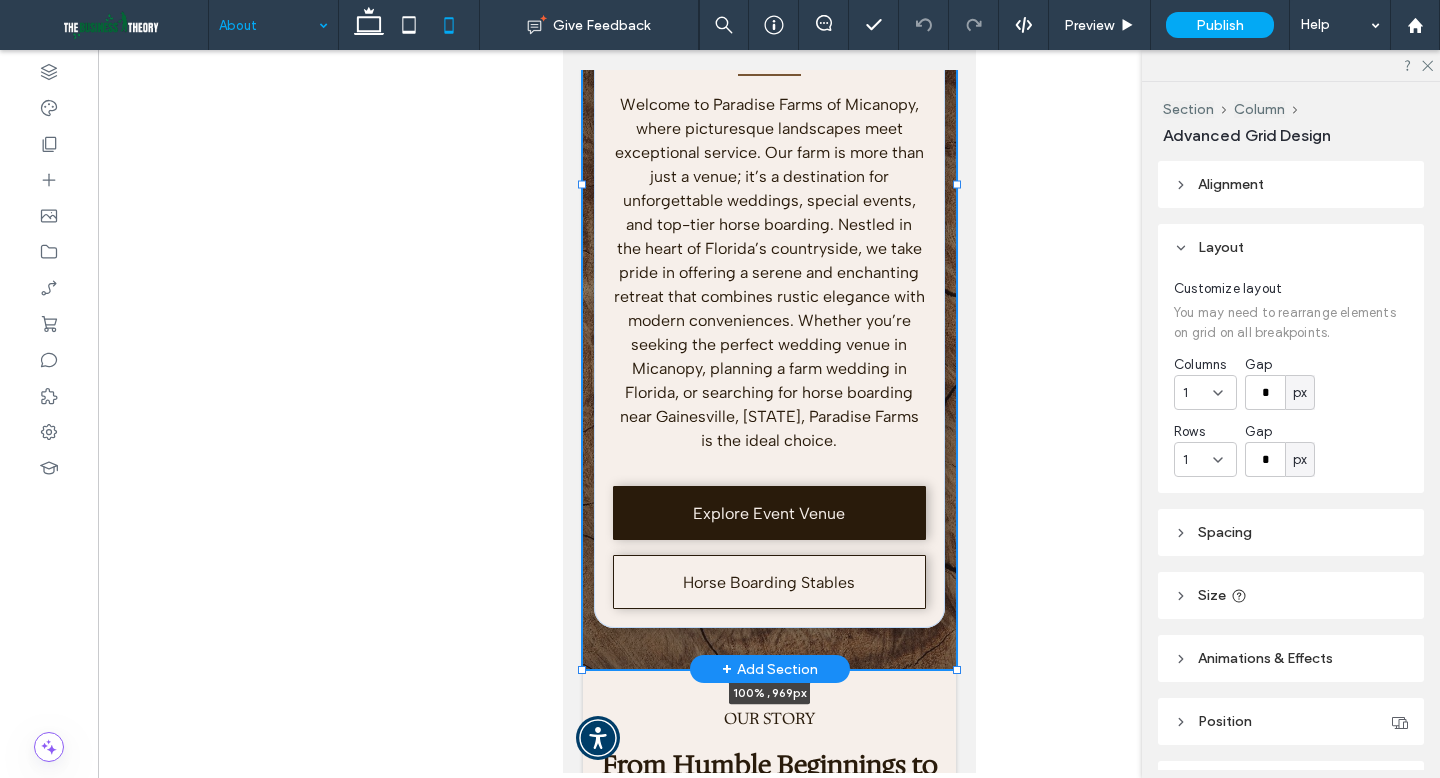 drag, startPoint x: 956, startPoint y: 647, endPoint x: 956, endPoint y: 667, distance: 20 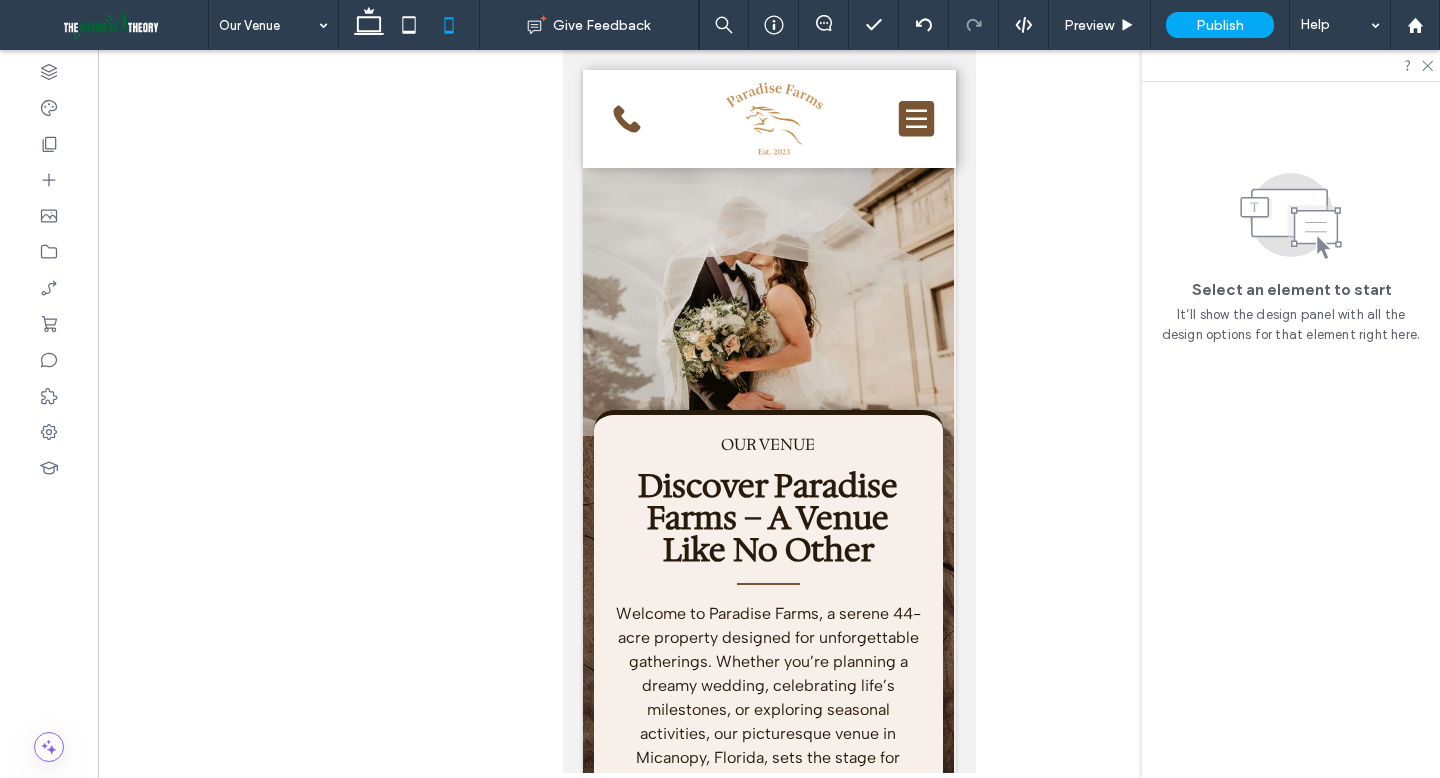 scroll, scrollTop: 0, scrollLeft: 0, axis: both 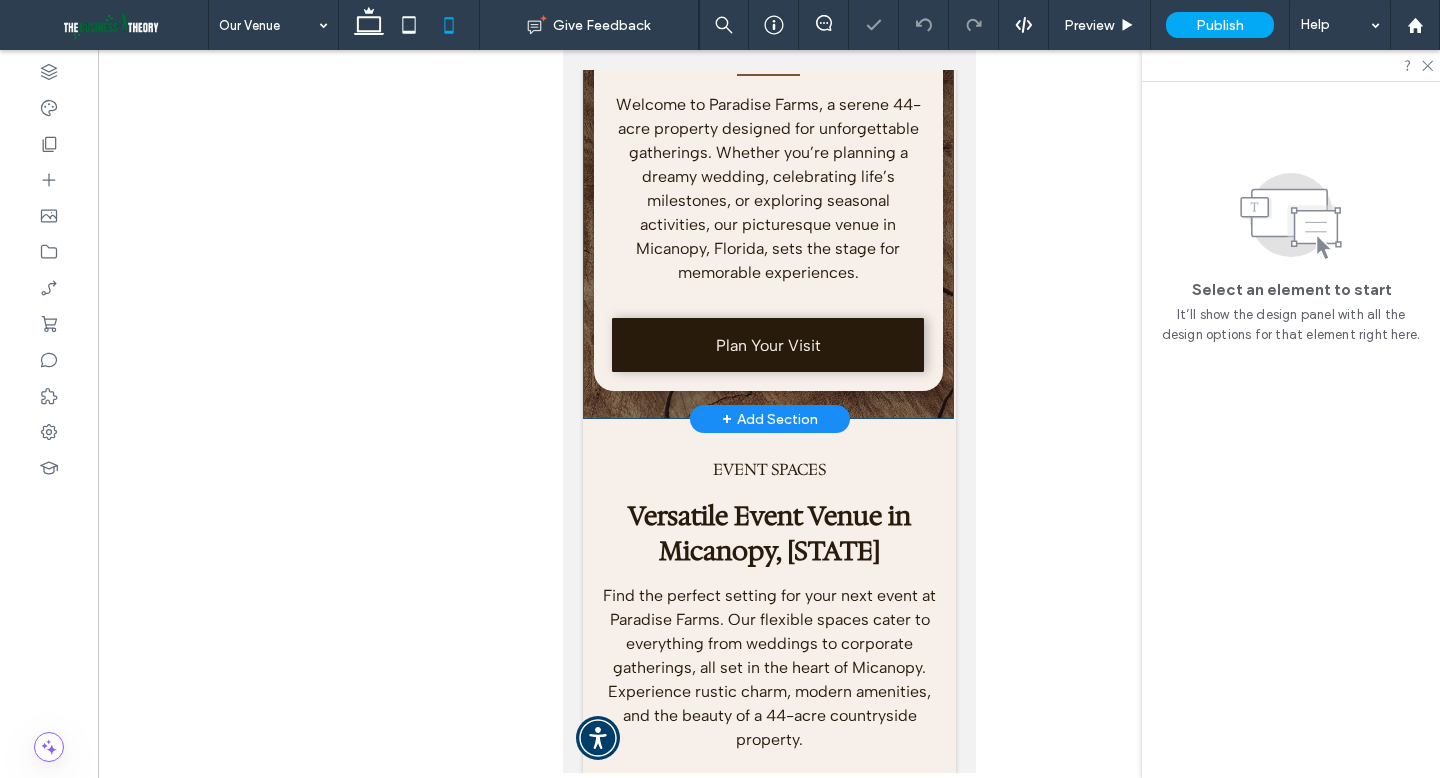 click on "OUR VENUE
Discover Paradise Farms – A Venue Like No Other
Welcome to Paradise Farms, a serene 44-acre property designed for unforgettable gatherings. Whether you’re planning a dreamy wedding, celebrating life’s milestones, or exploring seasonal activities, our picturesque venue in Micanopy, Florida, sets the stage for memorable experiences.
Plan Your Visit" at bounding box center [767, 39] 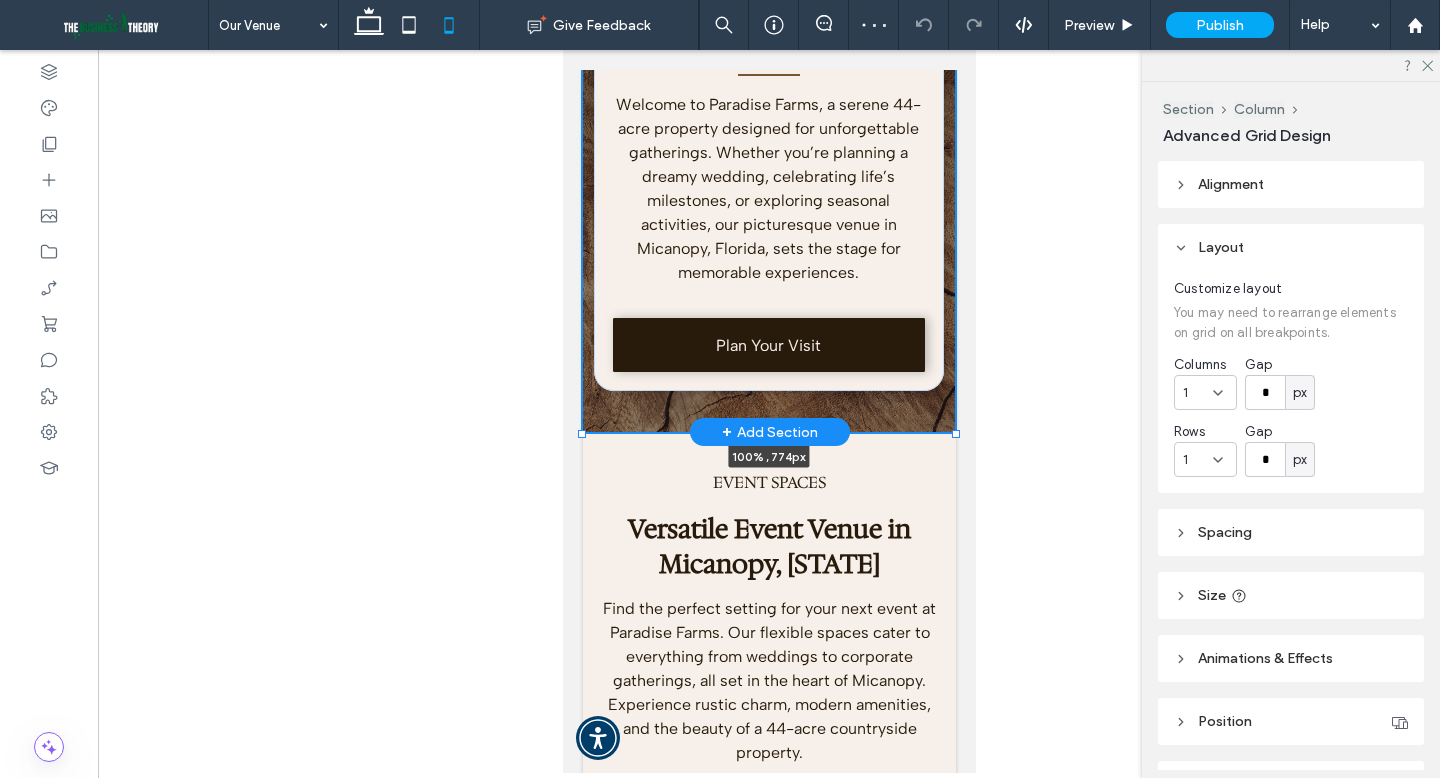 drag, startPoint x: 955, startPoint y: 419, endPoint x: 956, endPoint y: 432, distance: 13.038404 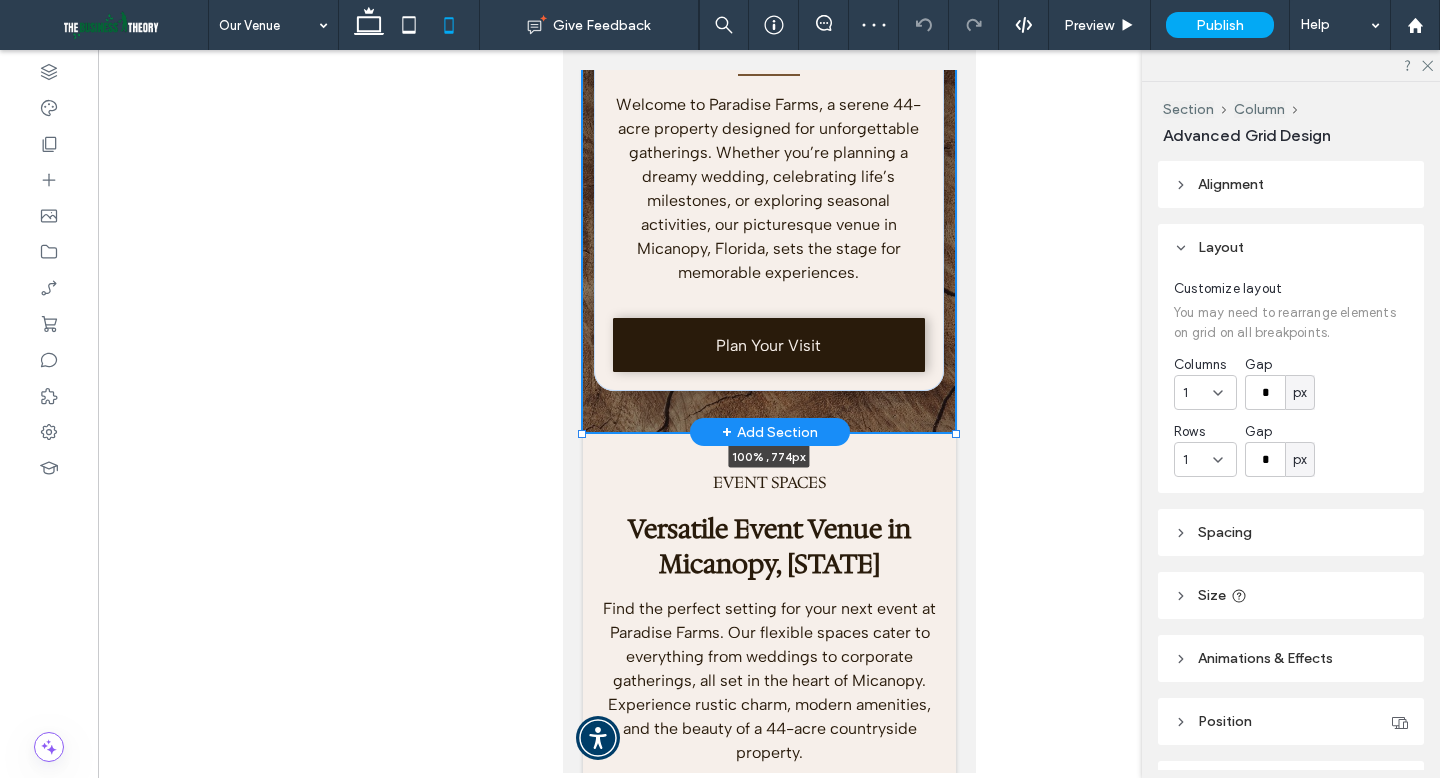 click at bounding box center (955, 433) 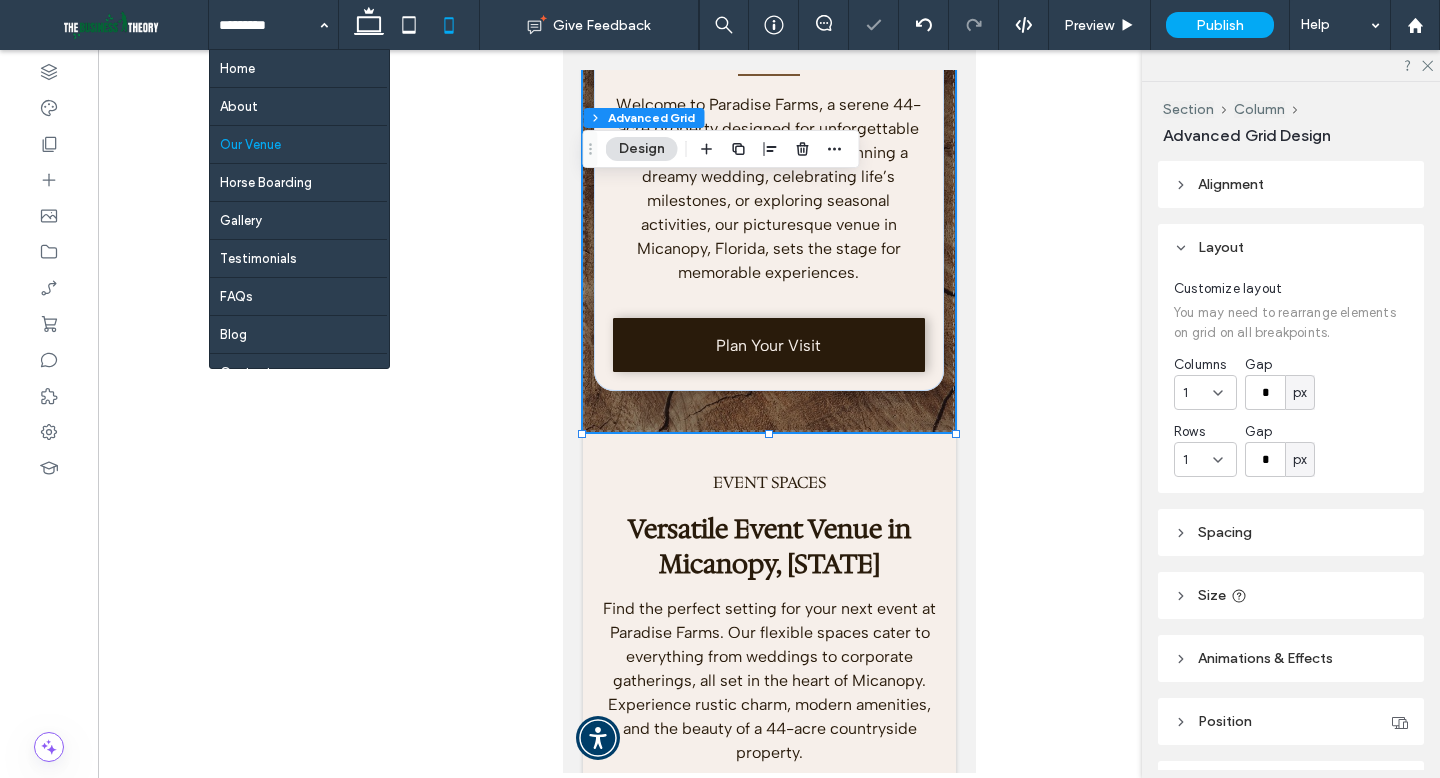 click at bounding box center [268, 25] 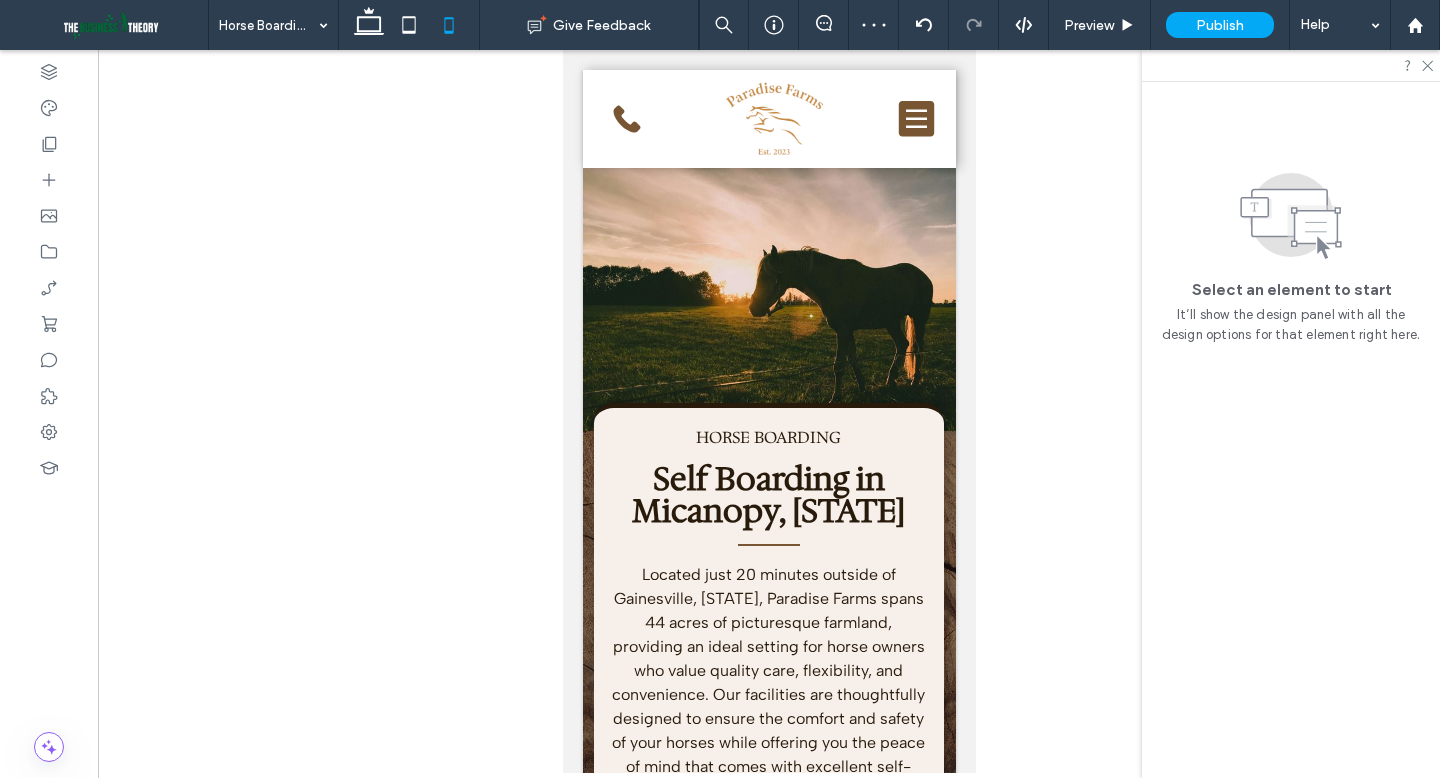 scroll, scrollTop: 0, scrollLeft: 0, axis: both 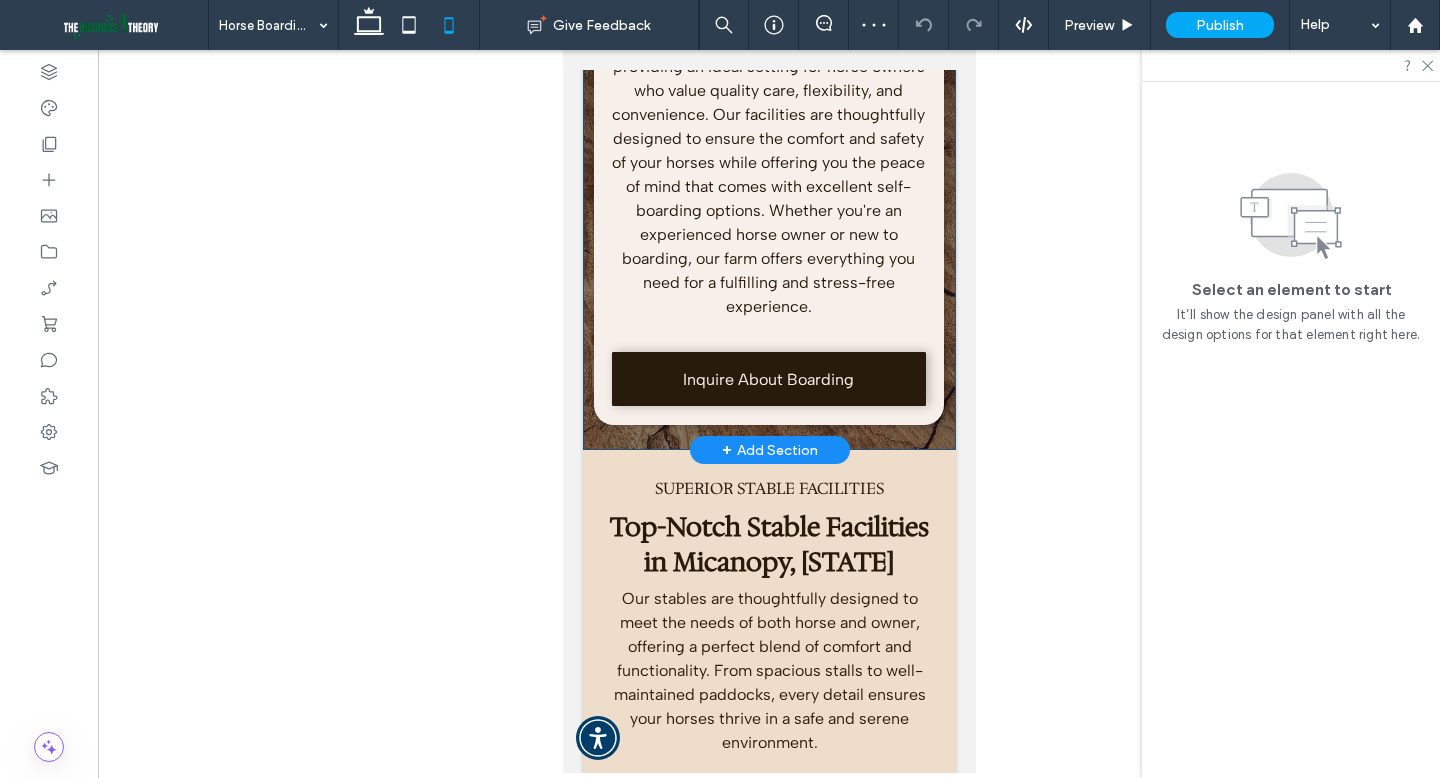 click on "HORSE BOARDING
Self Boarding in Micanopy, [STATE]
Located just 20 minutes outside of Gainesville, [STATE], Paradise Farms spans 44 acres of picturesque farmland, providing an ideal setting for horse owners who value quality care, flexibility, and convenience. Our facilities are thoughtfully designed to ensure the comfort and safety of your horses while offering you the peace of mind that comes with excellent self-boarding options. Whether you're an experienced horse owner or new to boarding, our farm offers everything you need for a fulfilling and stress-free experience.
Inquire About Boarding" at bounding box center (768, 19) 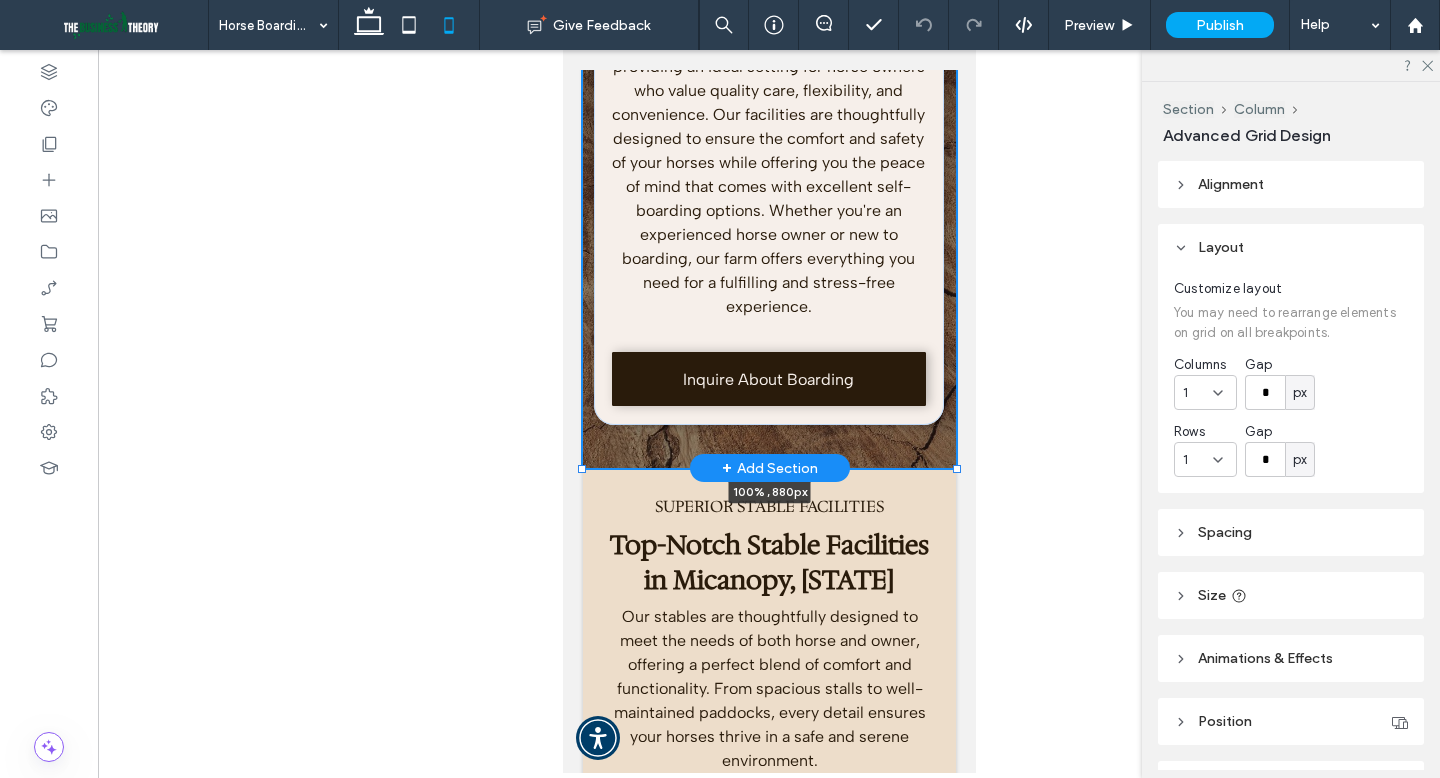 drag, startPoint x: 955, startPoint y: 448, endPoint x: 957, endPoint y: 466, distance: 18.110771 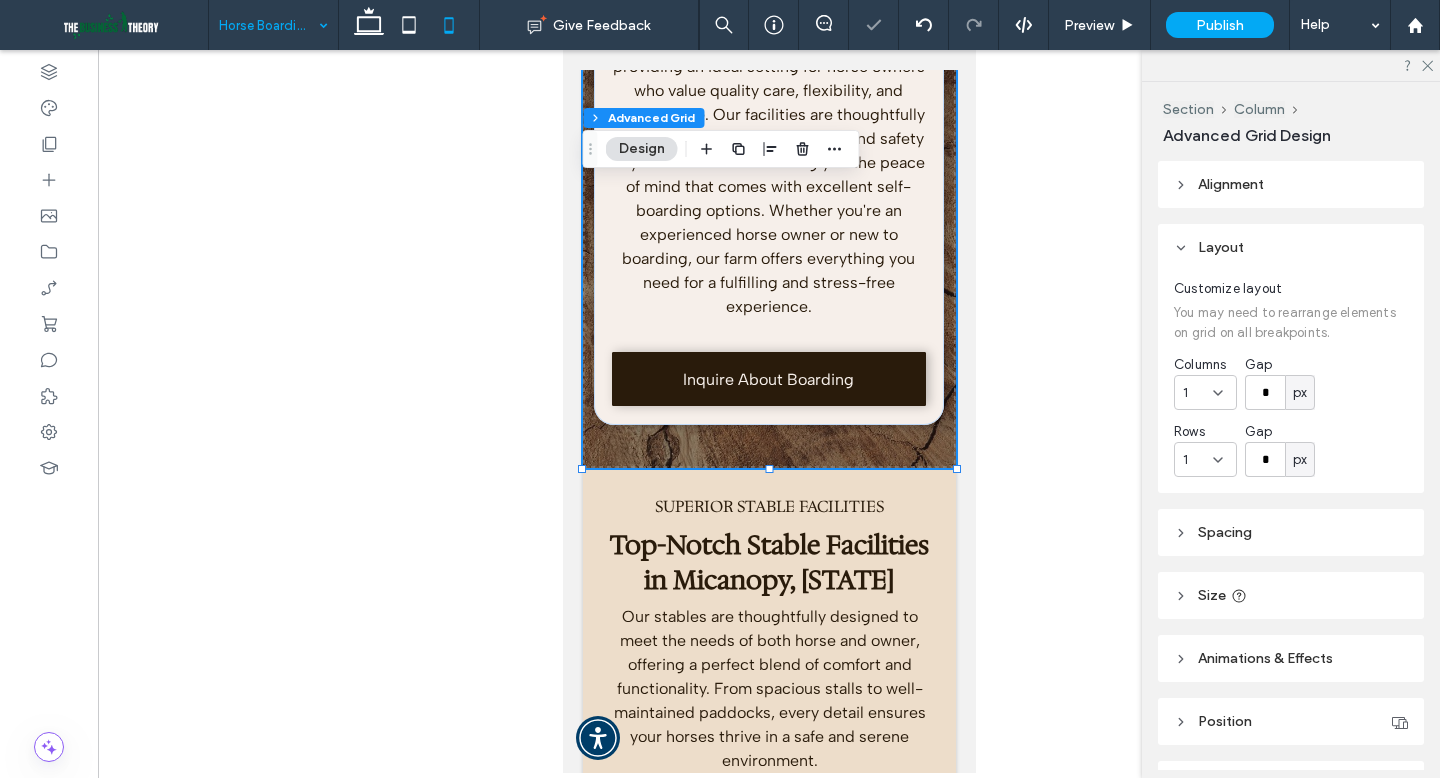click at bounding box center (268, 25) 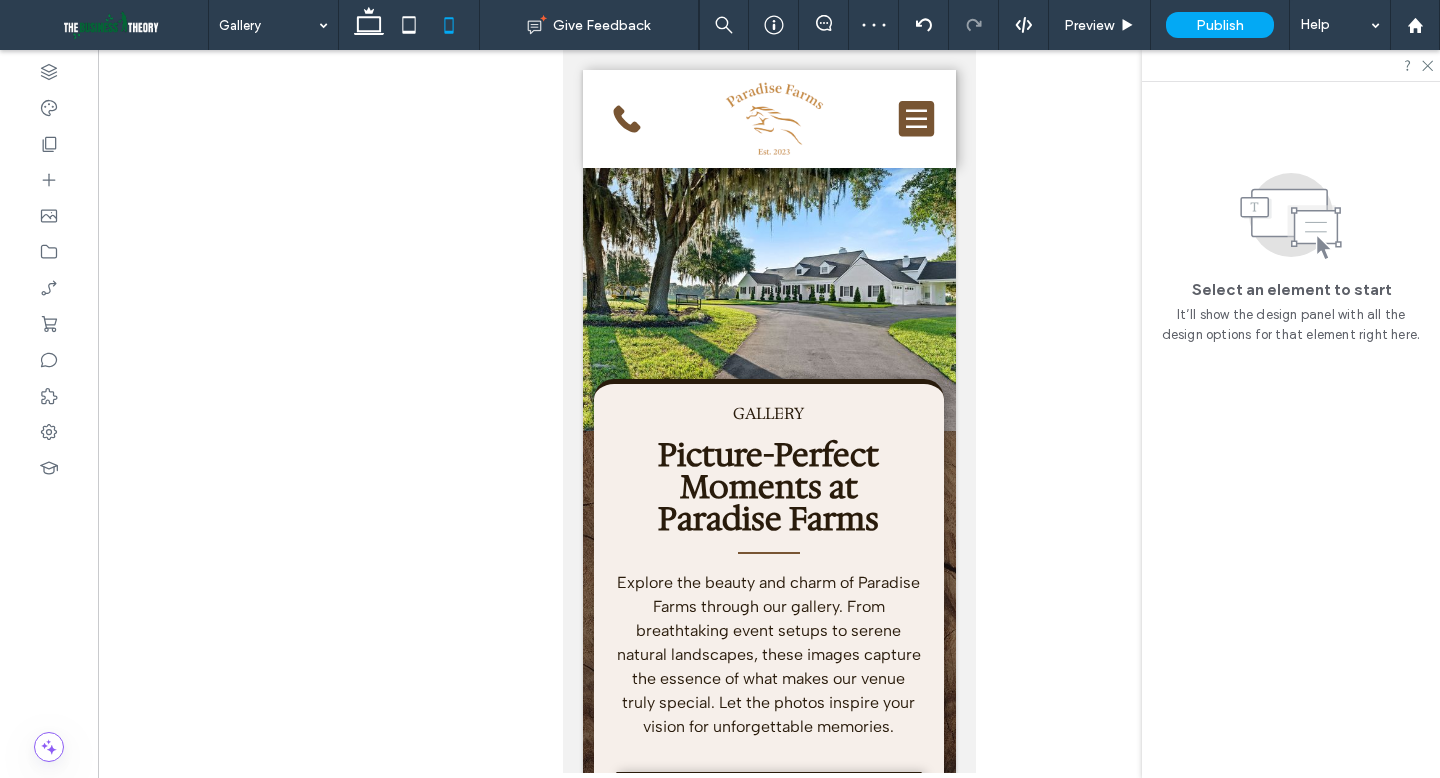 scroll, scrollTop: 0, scrollLeft: 0, axis: both 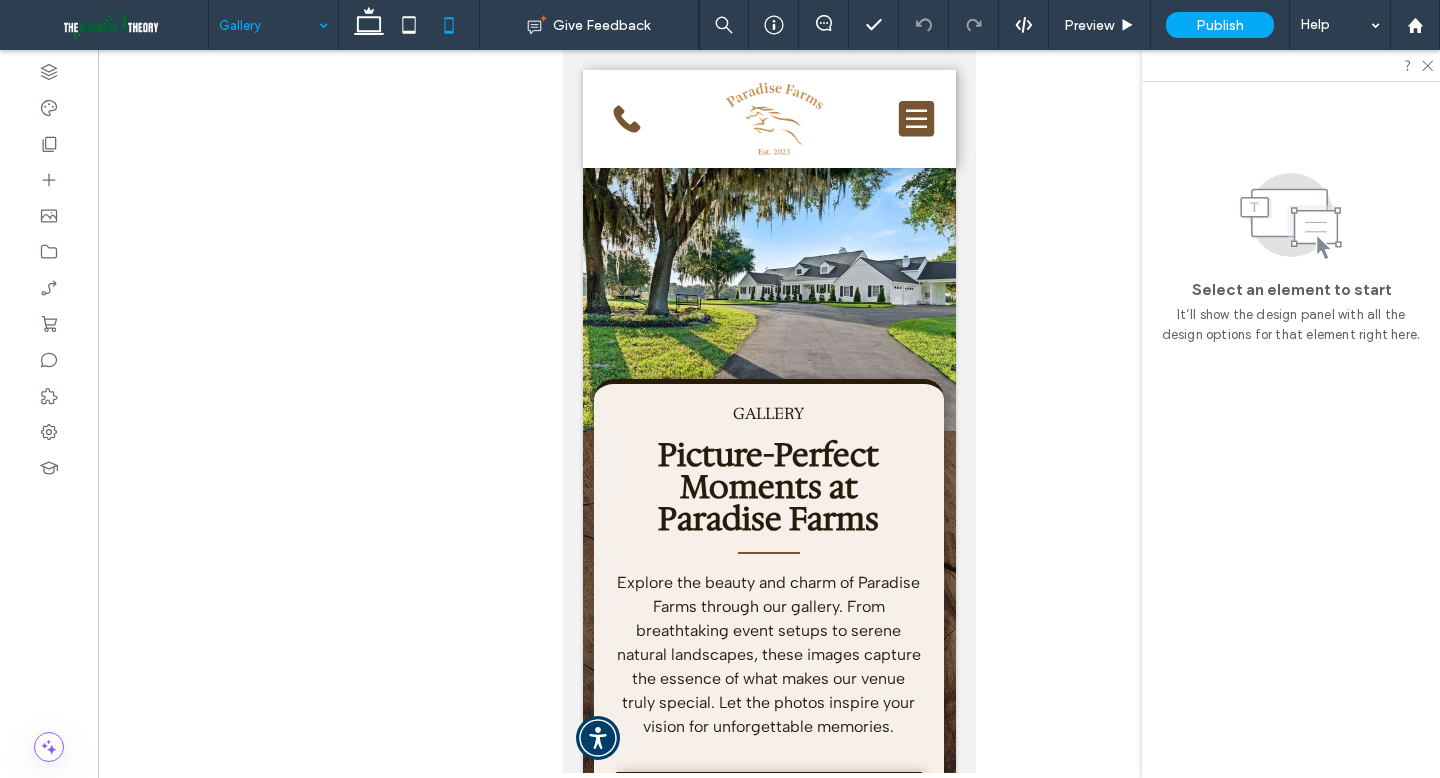click at bounding box center [268, 25] 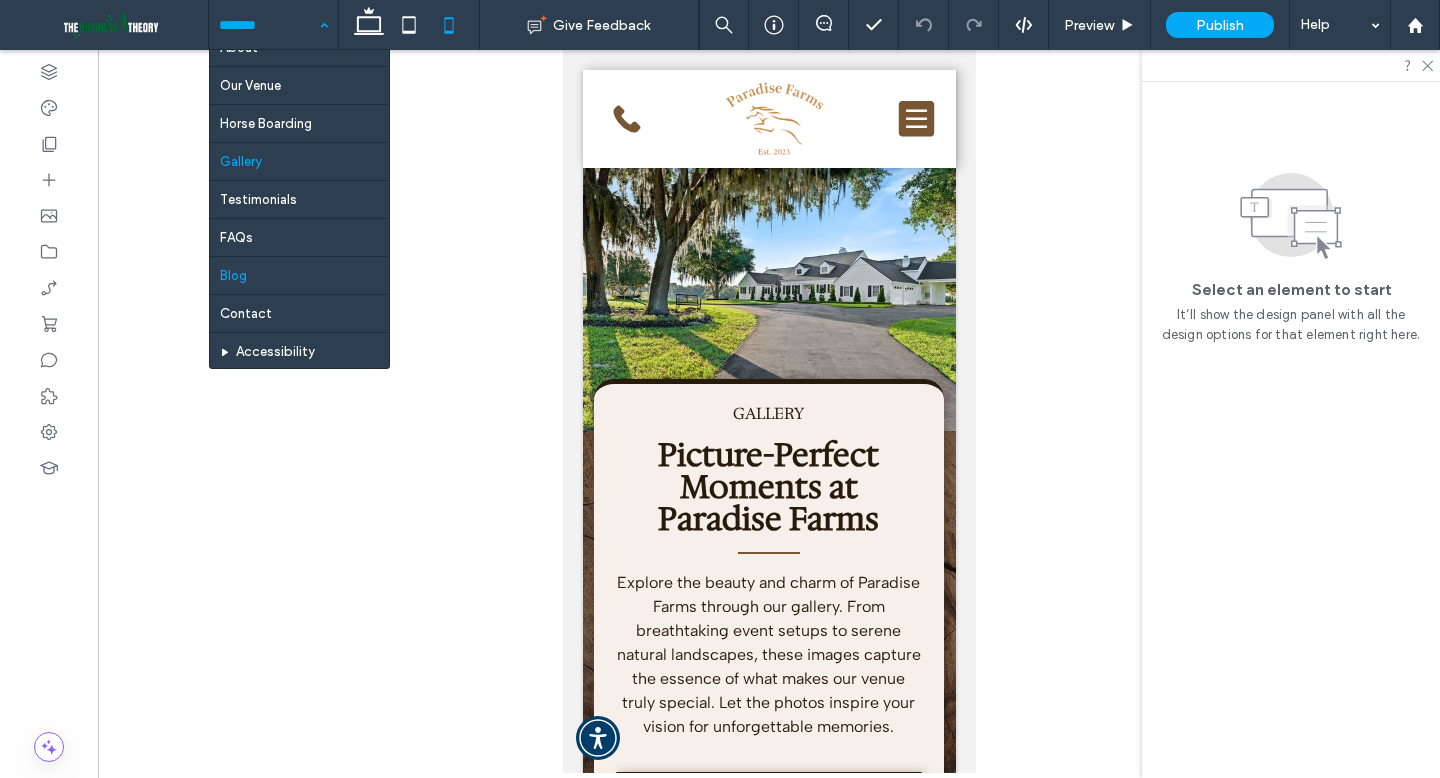 scroll, scrollTop: 69, scrollLeft: 0, axis: vertical 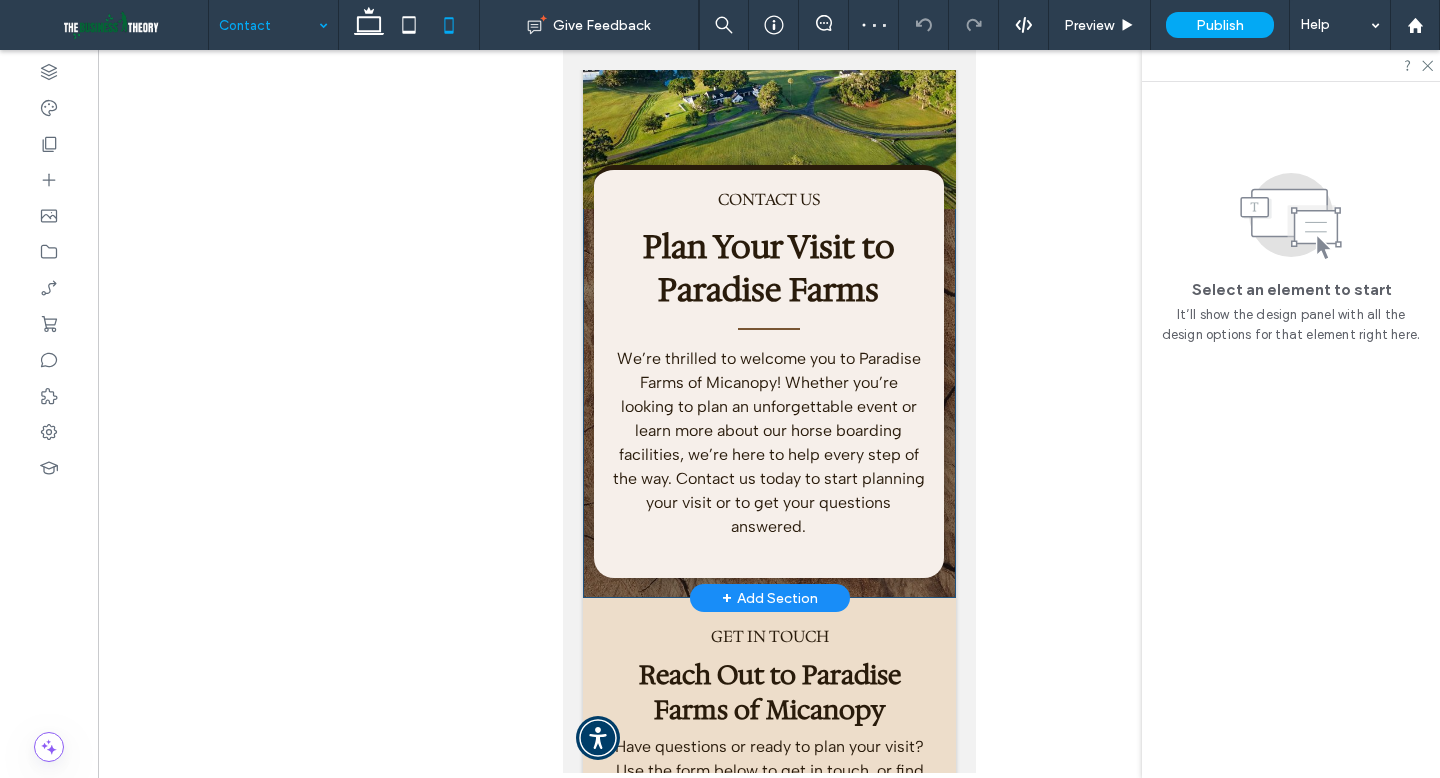 click on "CONTACT US
Plan Your Visit to Paradise Farms
We’re thrilled to welcome you to Paradise Farms of Micanopy! Whether you’re looking to plan an unforgettable event or learn more about our horse boarding facilities, we’re here to help every step of the way. Contact us today to start planning your visit or to get your questions answered." at bounding box center (768, 371) 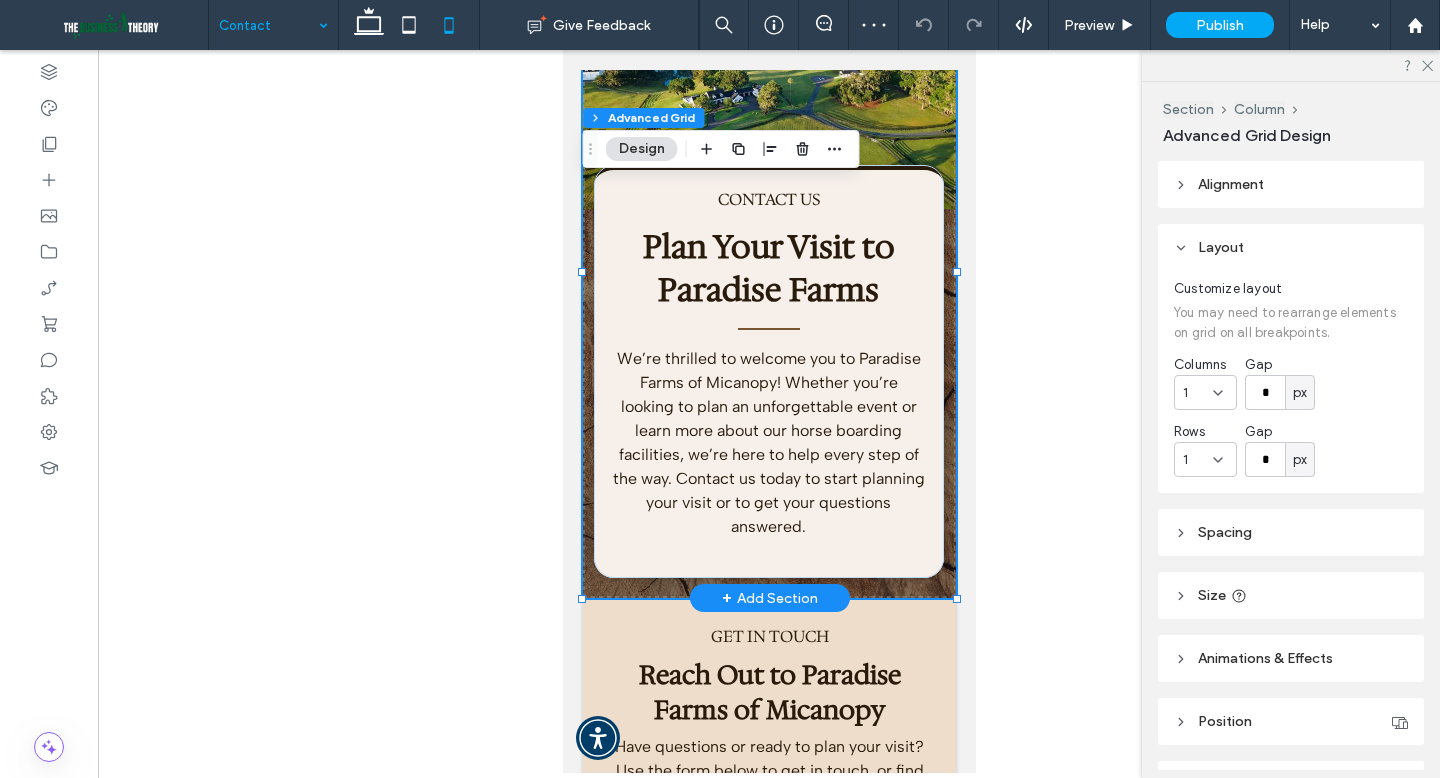 click on "CONTACT US
Plan Your Visit to Paradise Farms
We’re thrilled to welcome you to Paradise Farms of Micanopy! Whether you’re looking to plan an unforgettable event or learn more about our horse boarding facilities, we’re here to help every step of the way. Contact us today to start planning your visit or to get your questions answered." at bounding box center [768, 371] 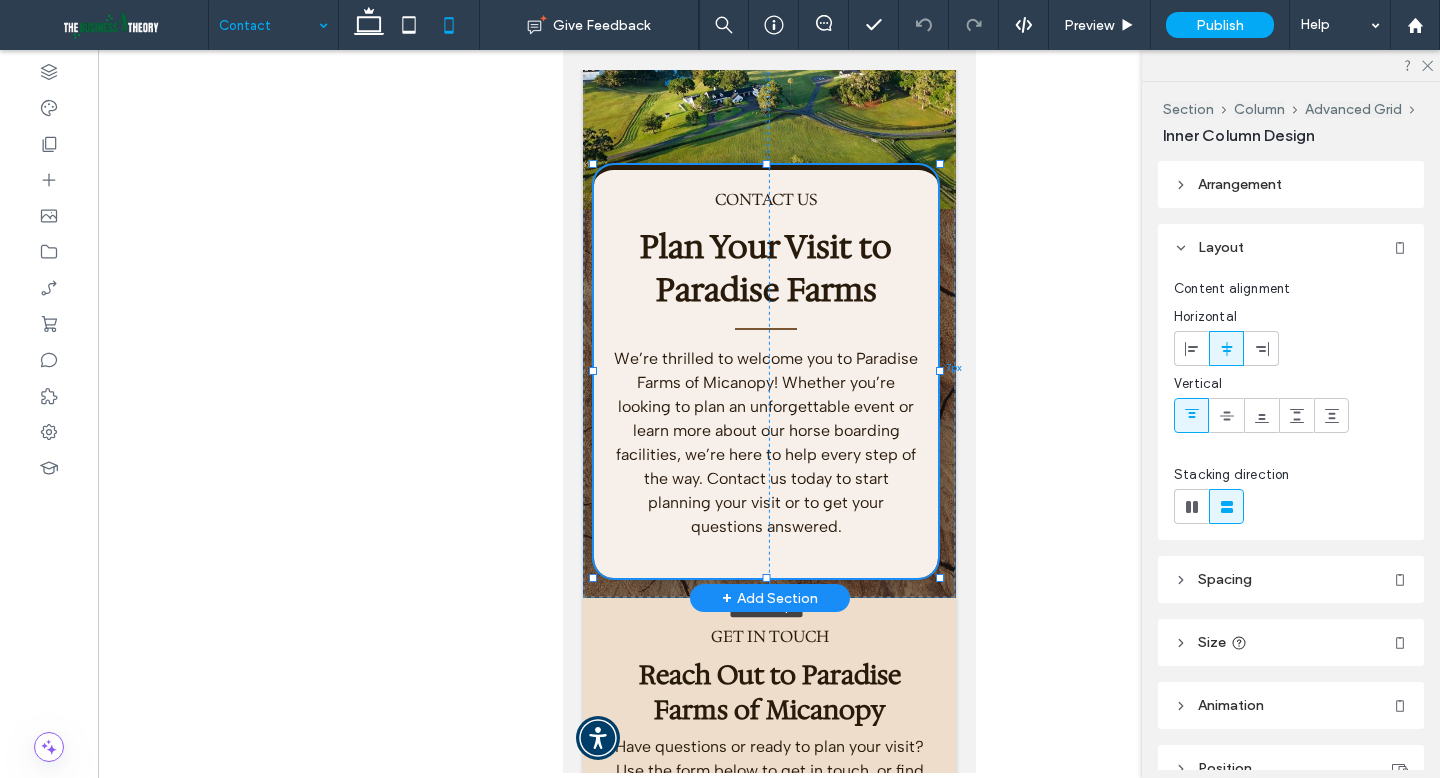 drag, startPoint x: 941, startPoint y: 576, endPoint x: 935, endPoint y: 564, distance: 13.416408 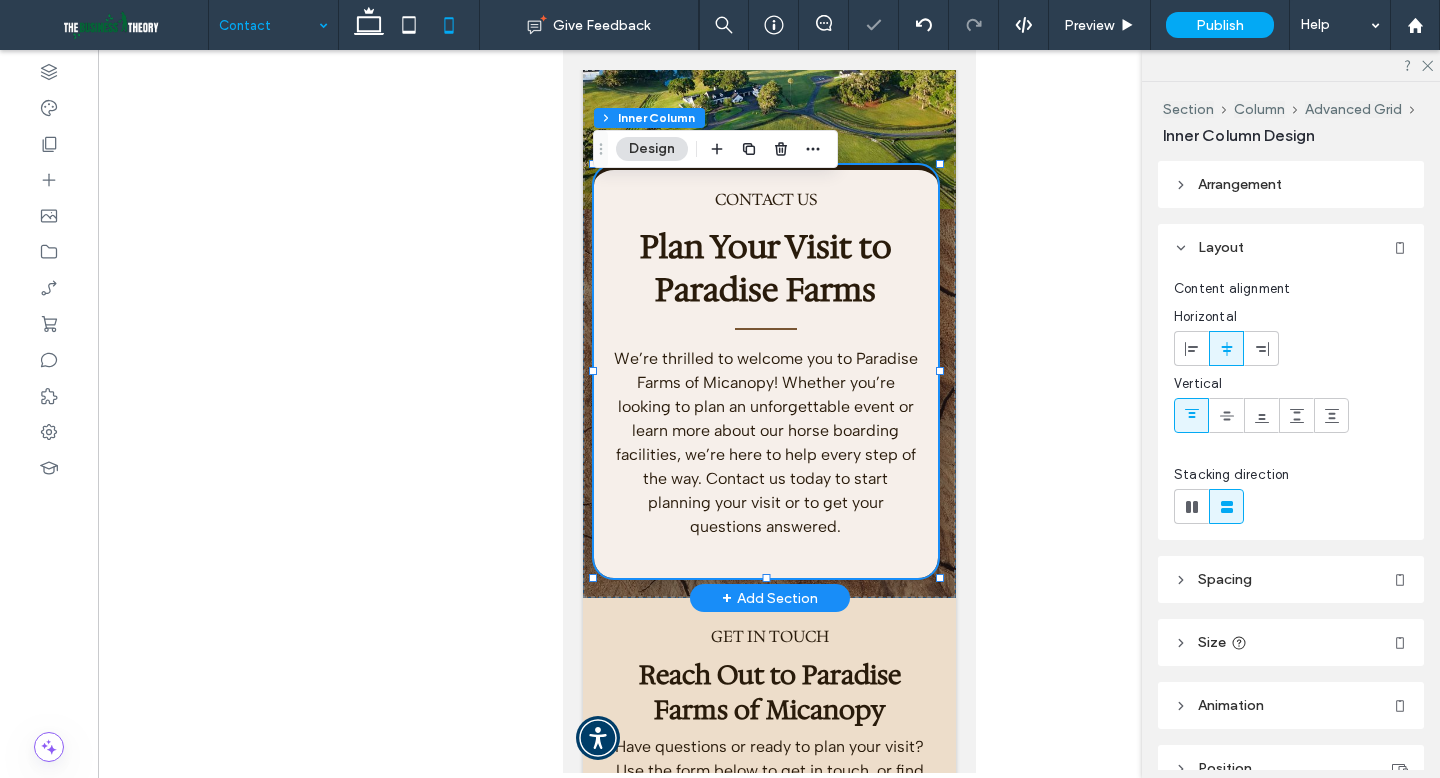 click on "CONTACT US" at bounding box center (765, 200) 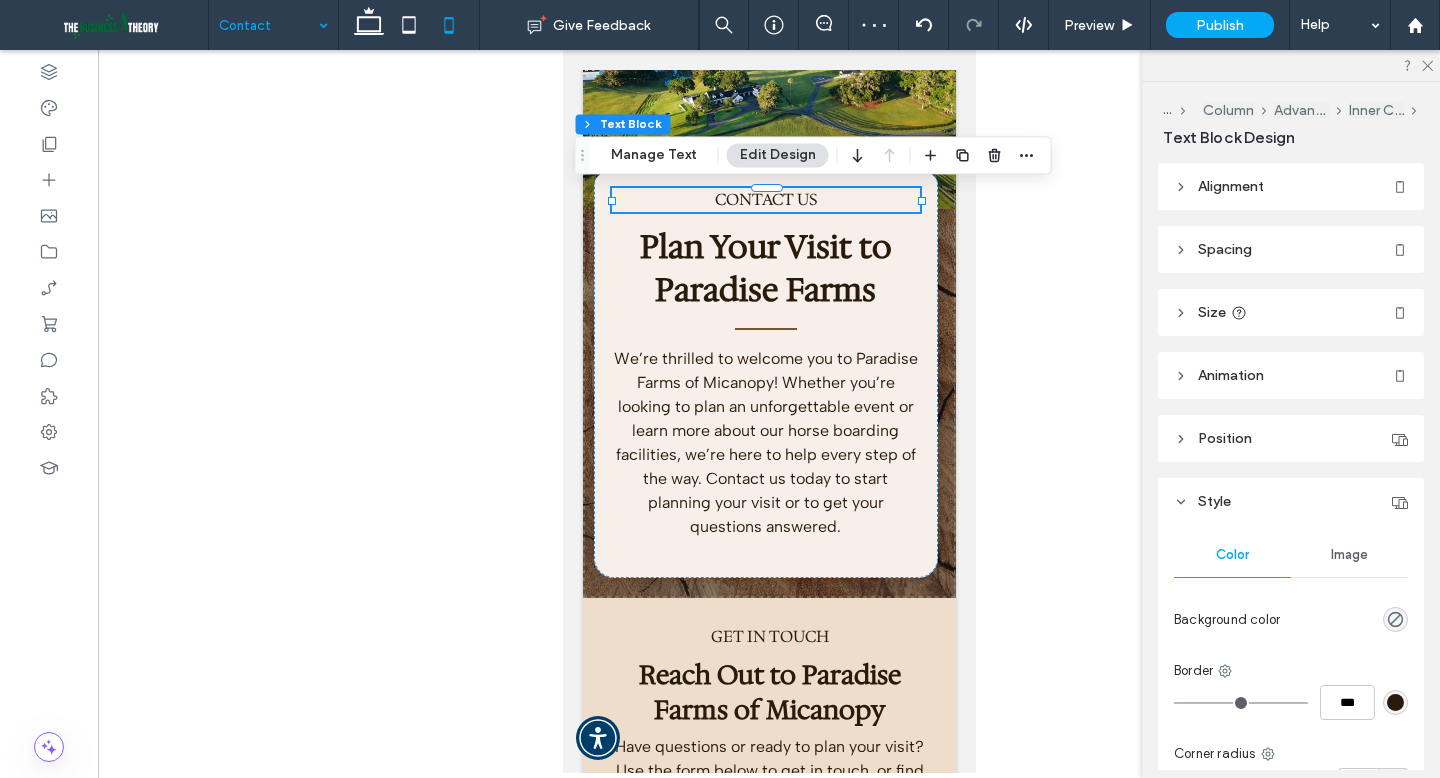 click on "Alignment" at bounding box center [1291, 186] 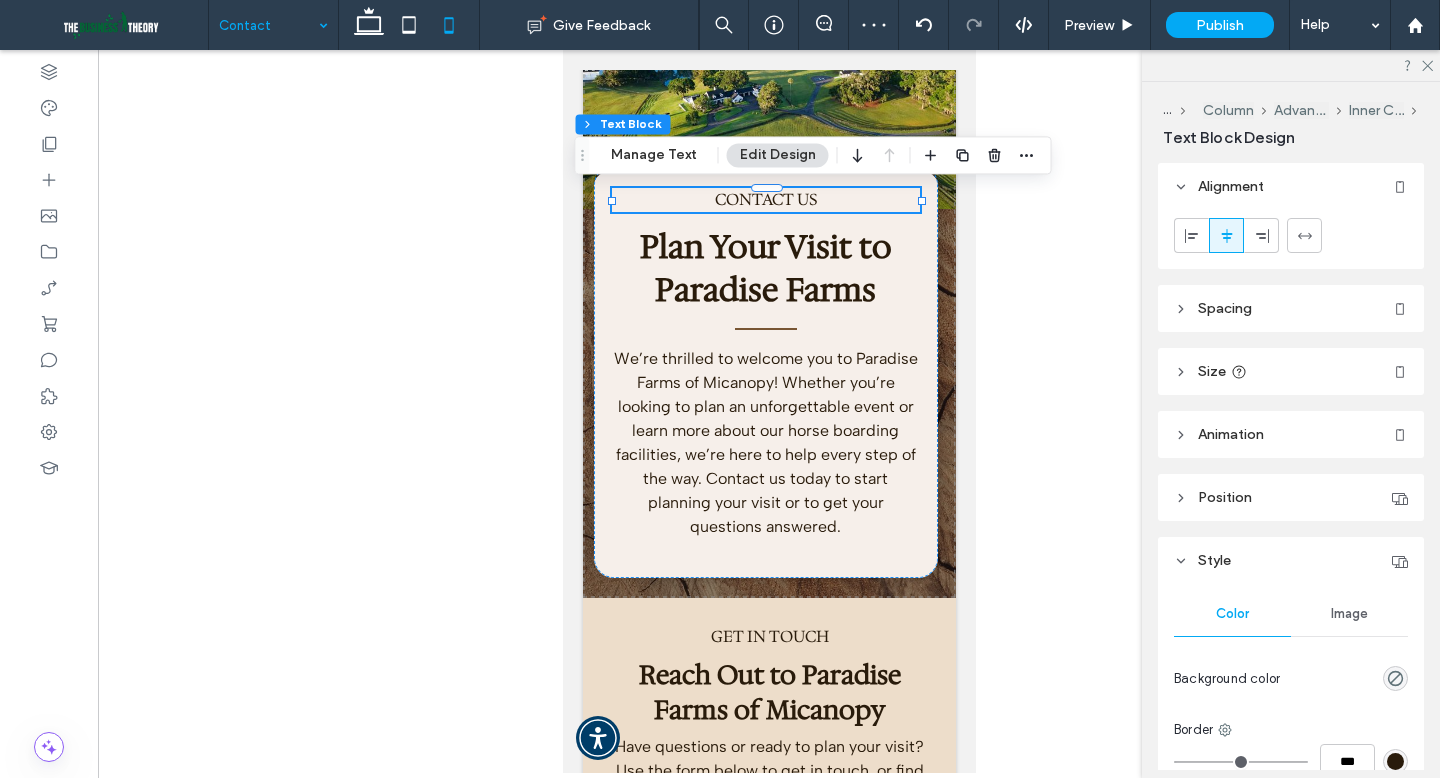 click 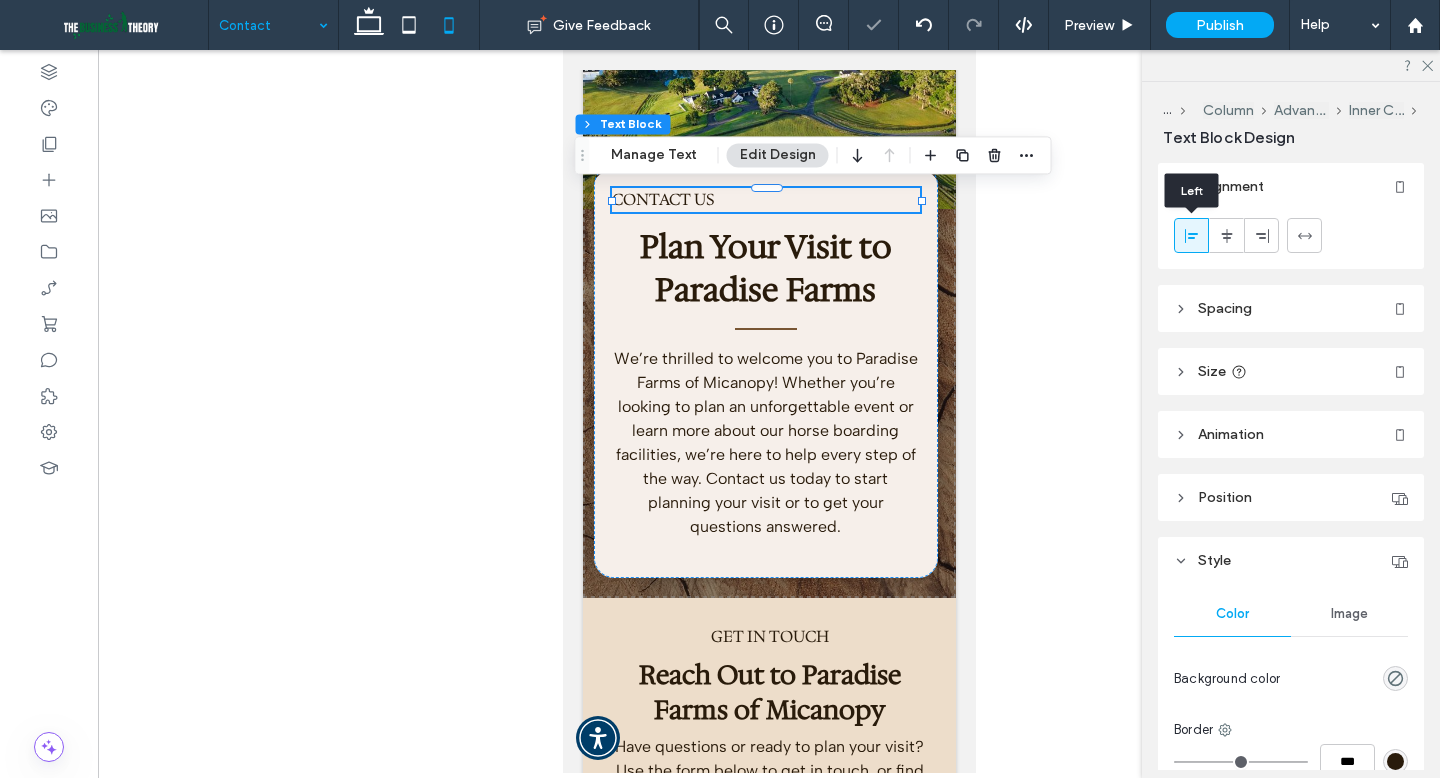 click 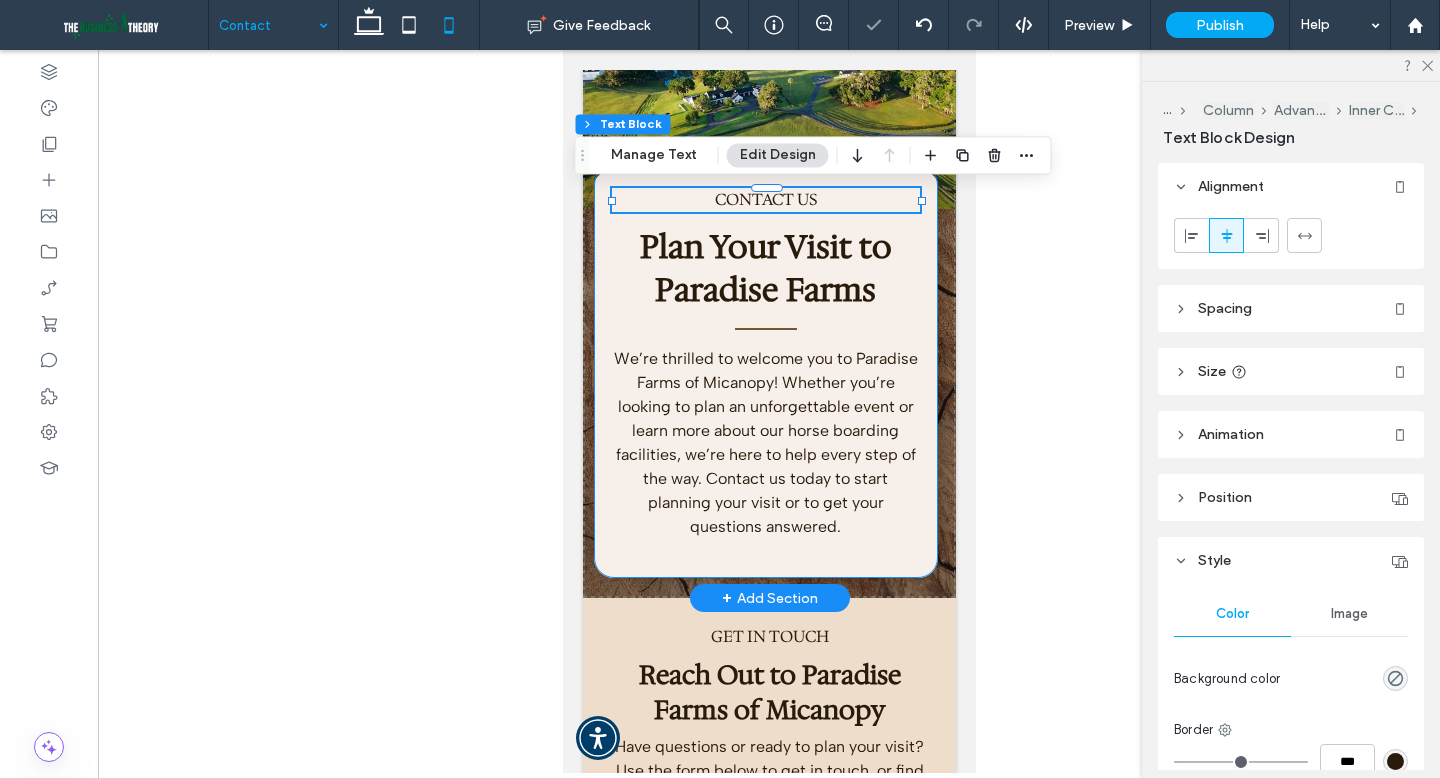 click on "CONTACT US
Plan Your Visit to Paradise Farms
We’re thrilled to welcome you to Paradise Farms of Micanopy! Whether you’re looking to plan an unforgettable event or learn more about our horse boarding facilities, we’re here to help every step of the way. Contact us today to start planning your visit or to get your questions answered." at bounding box center (765, 371) 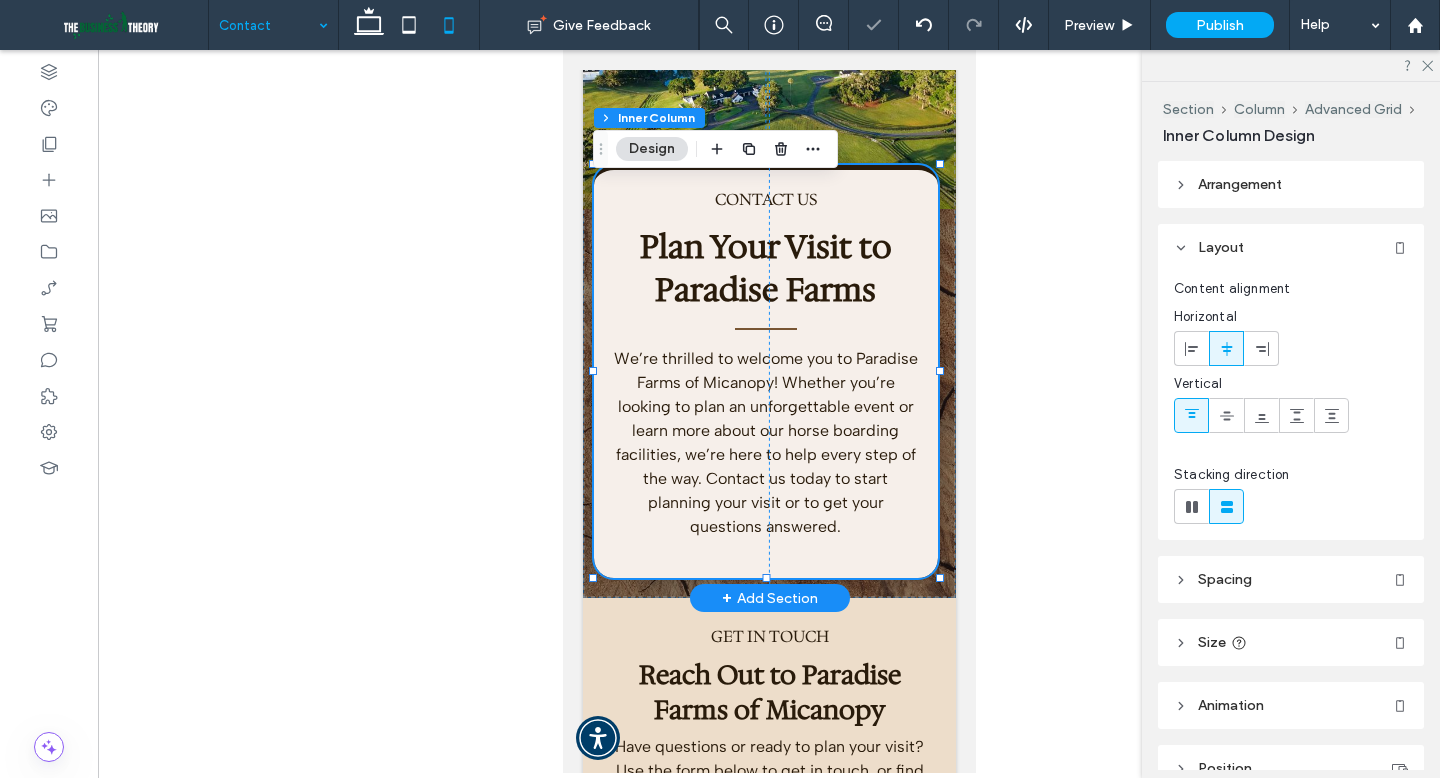 click on "CONTACT US
Plan Your Visit to Paradise Farms
We’re thrilled to welcome you to Paradise Farms of Micanopy! Whether you’re looking to plan an unforgettable event or learn more about our horse boarding facilities, we’re here to help every step of the way. Contact us today to start planning your visit or to get your questions answered." at bounding box center [765, 371] 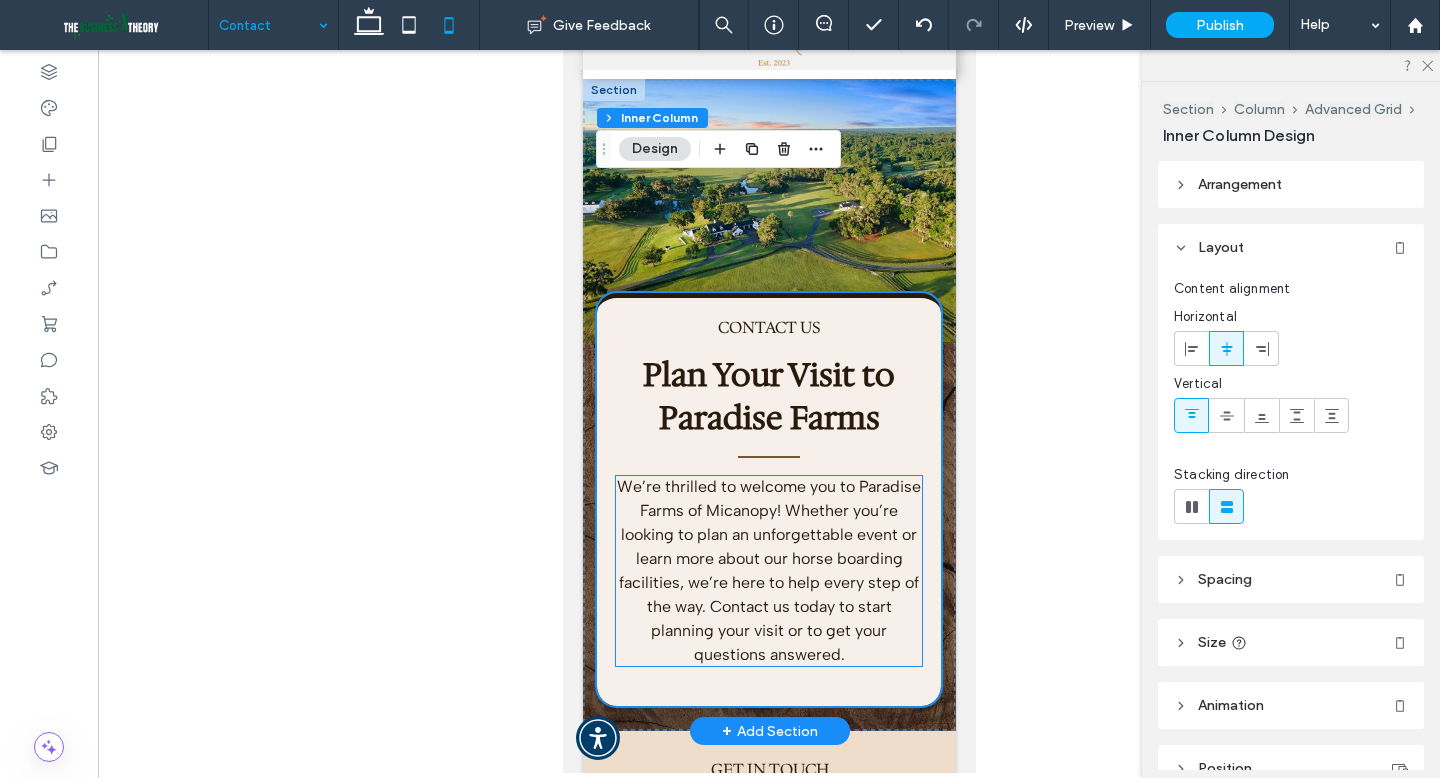 scroll, scrollTop: 0, scrollLeft: 0, axis: both 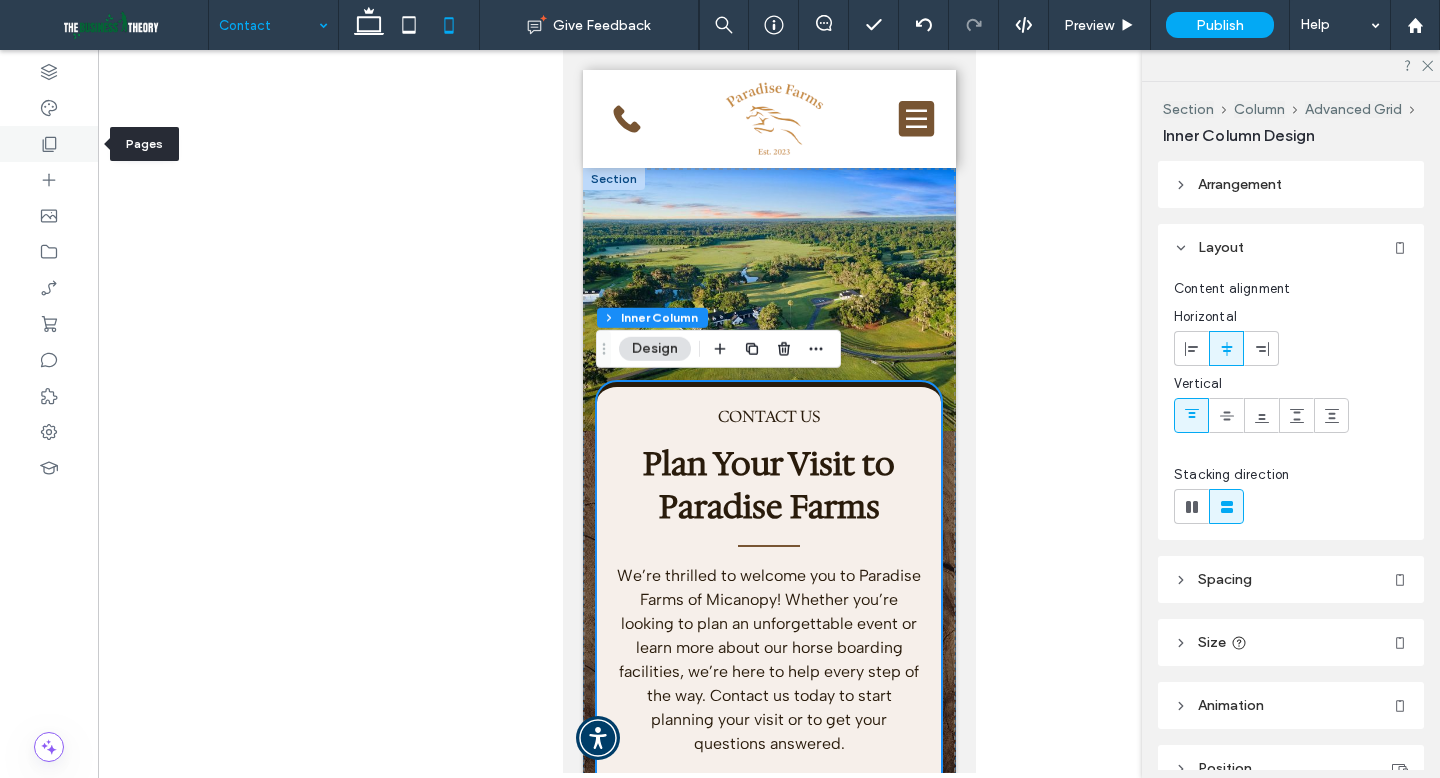 click at bounding box center [49, 144] 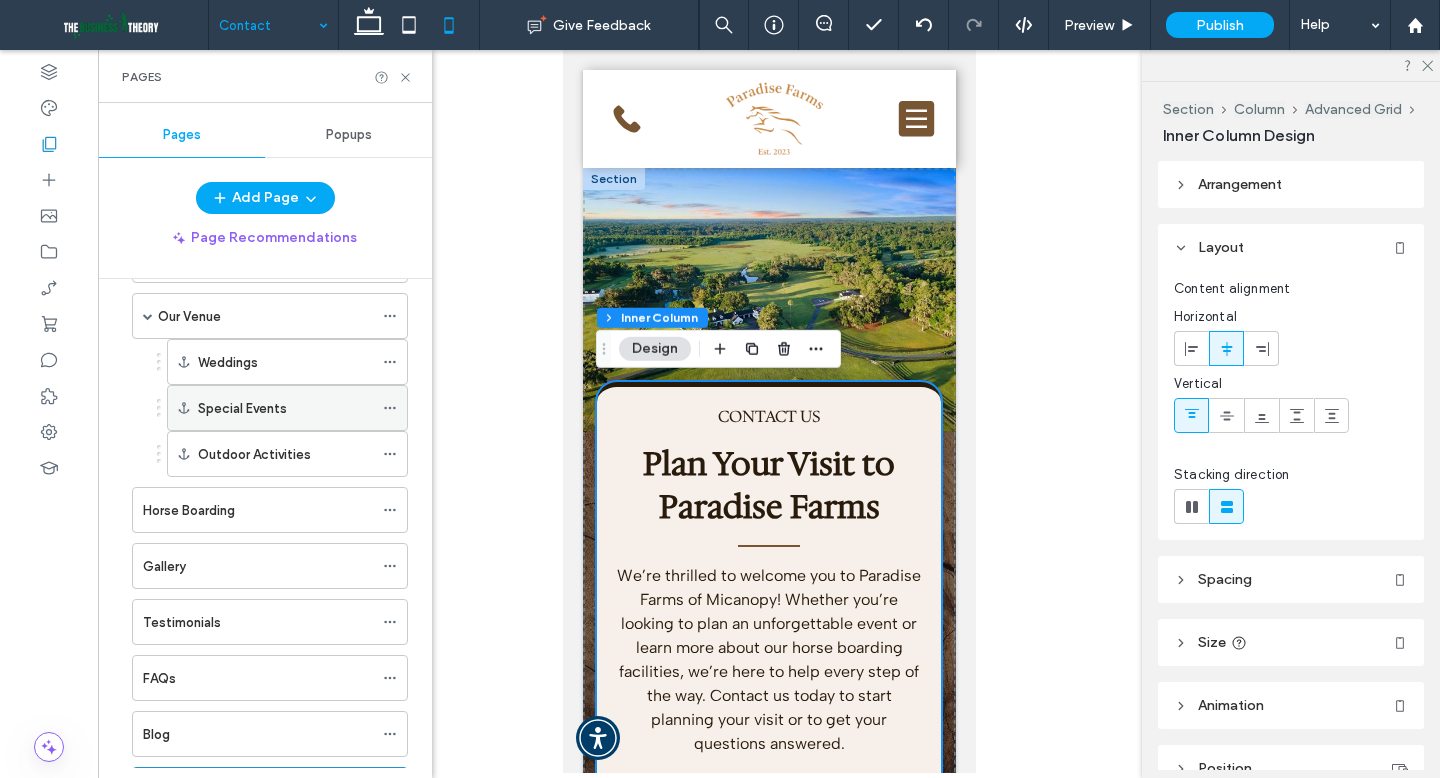 scroll, scrollTop: 283, scrollLeft: 0, axis: vertical 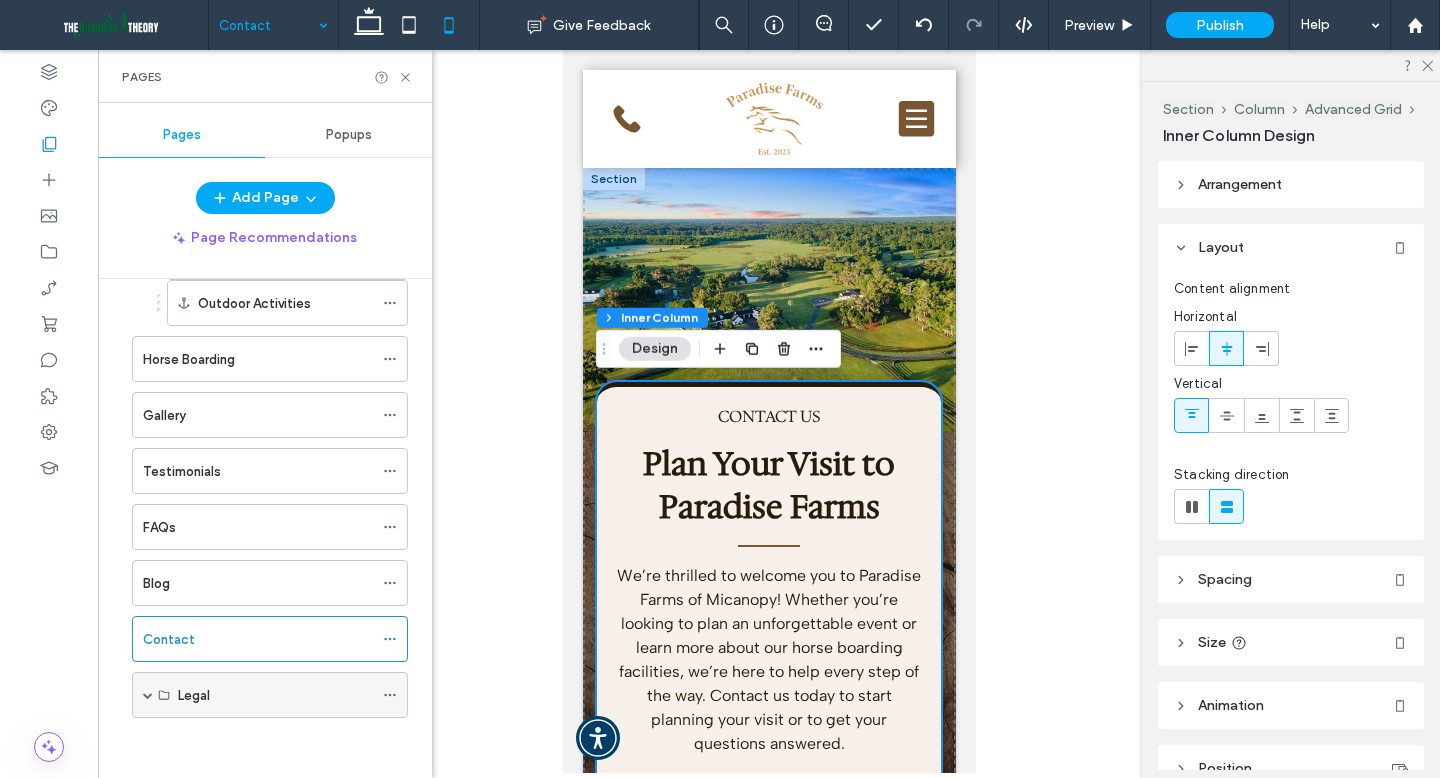 click 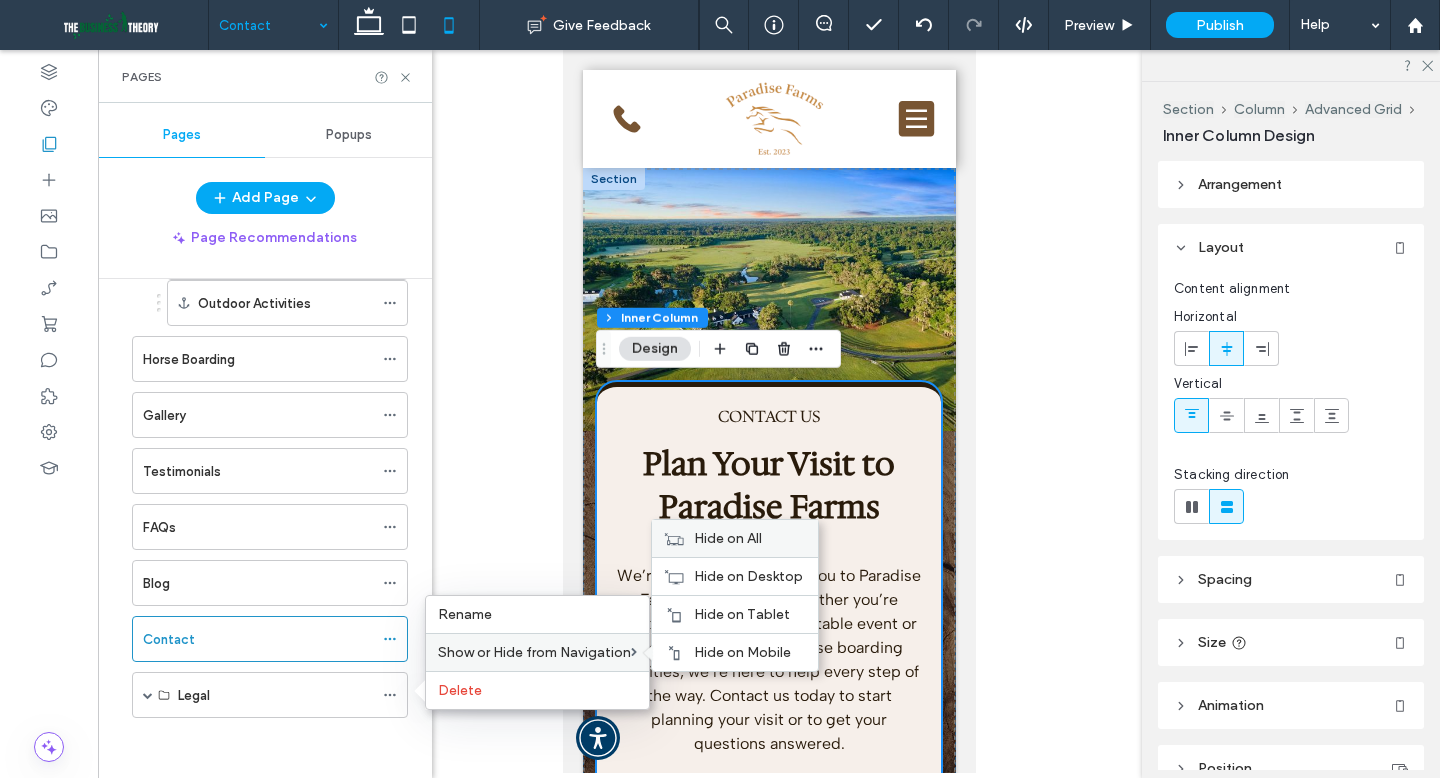 click on "Hide on All" at bounding box center (728, 538) 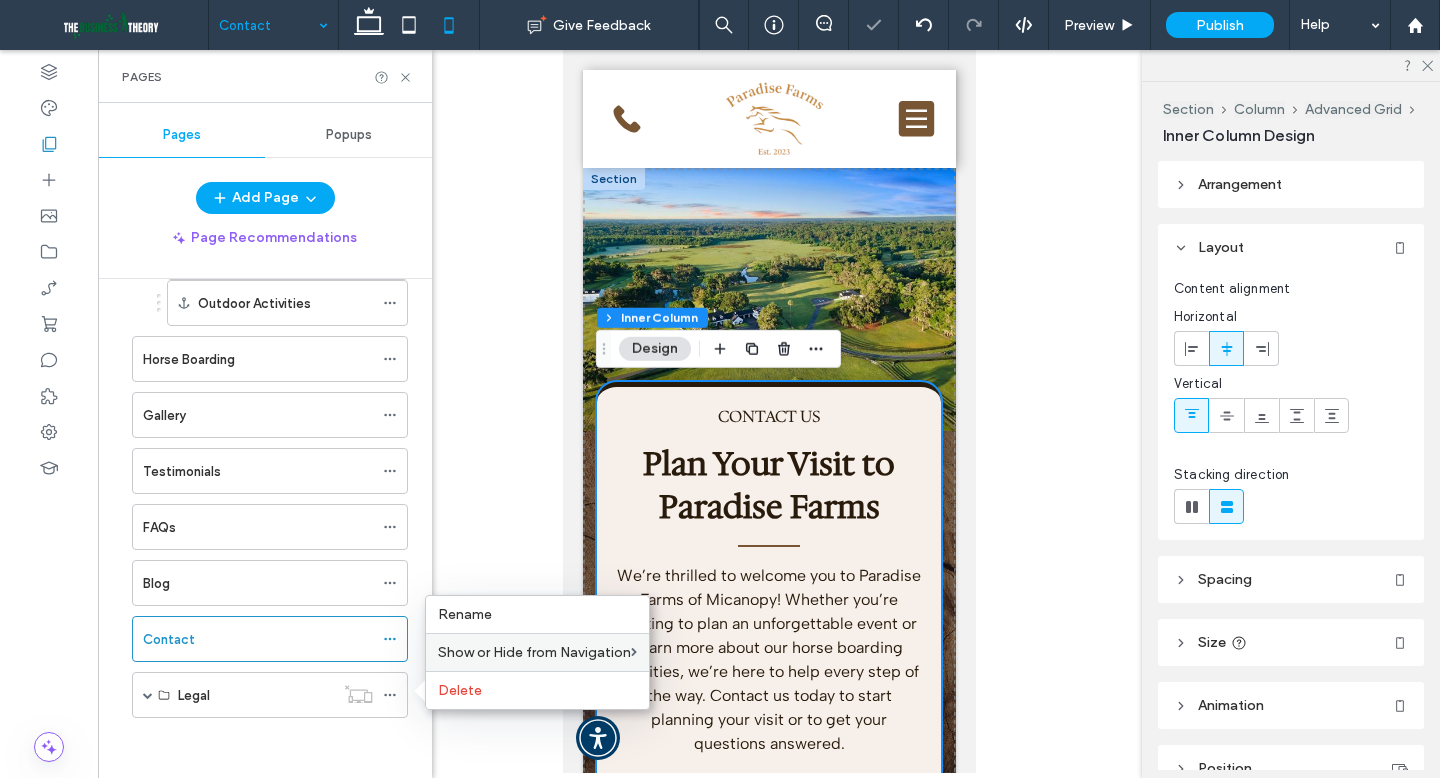 click at bounding box center [769, 411] 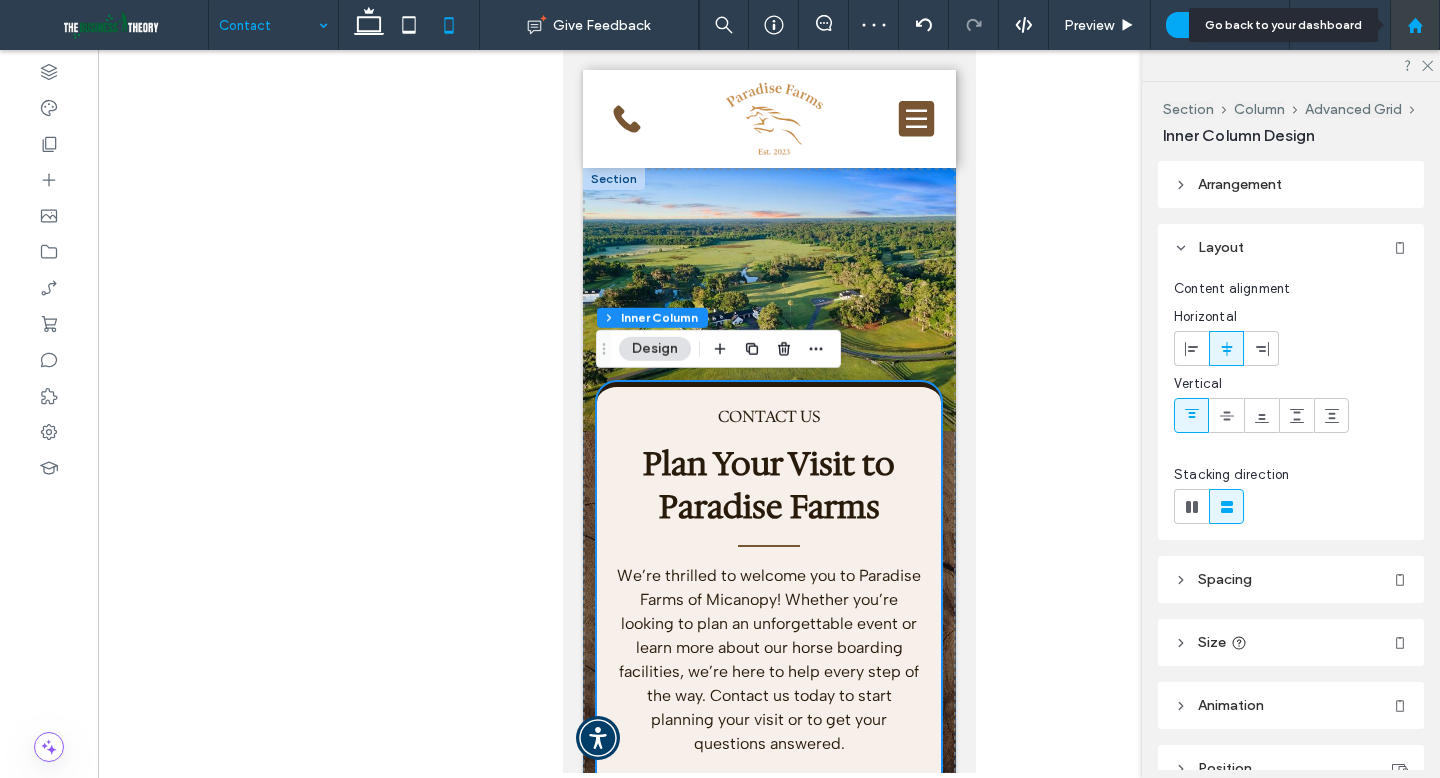 click 